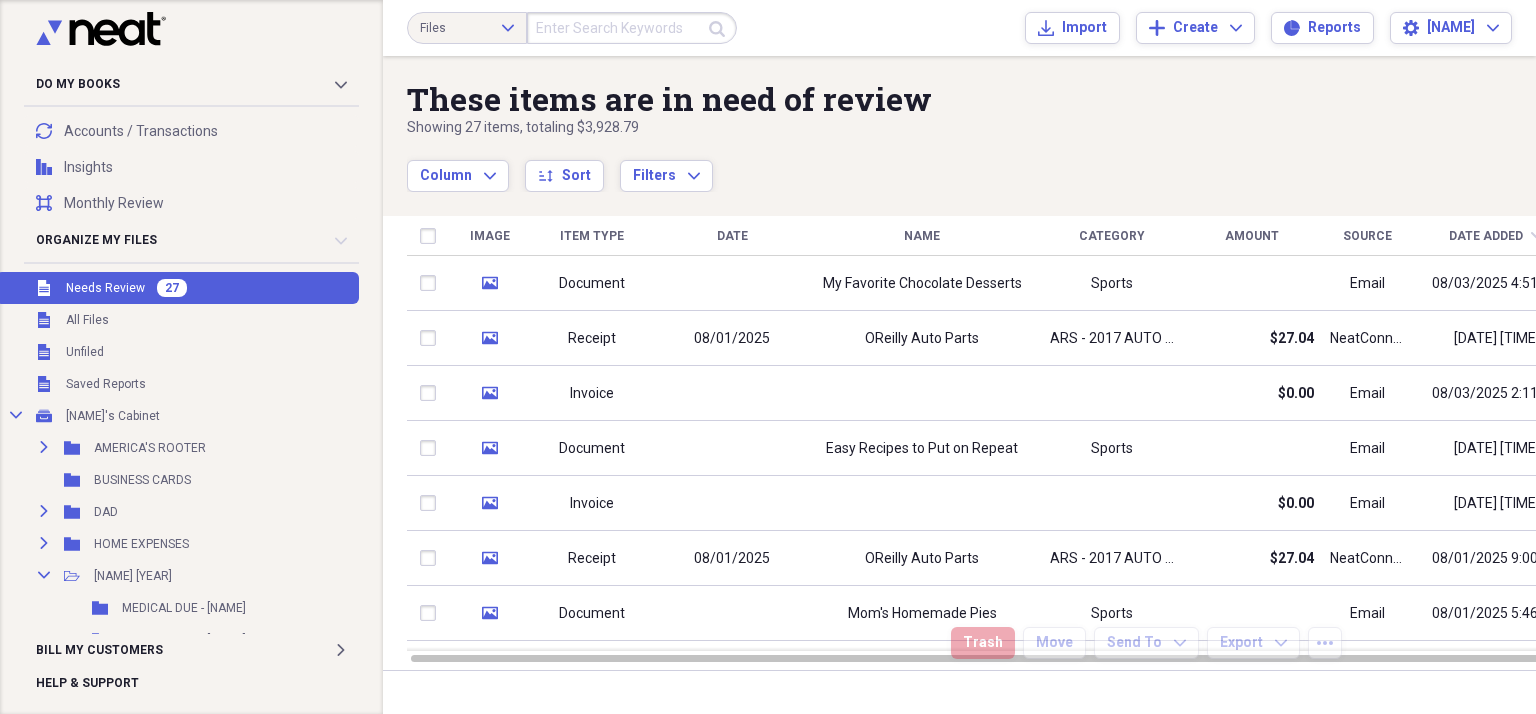 scroll, scrollTop: 0, scrollLeft: 0, axis: both 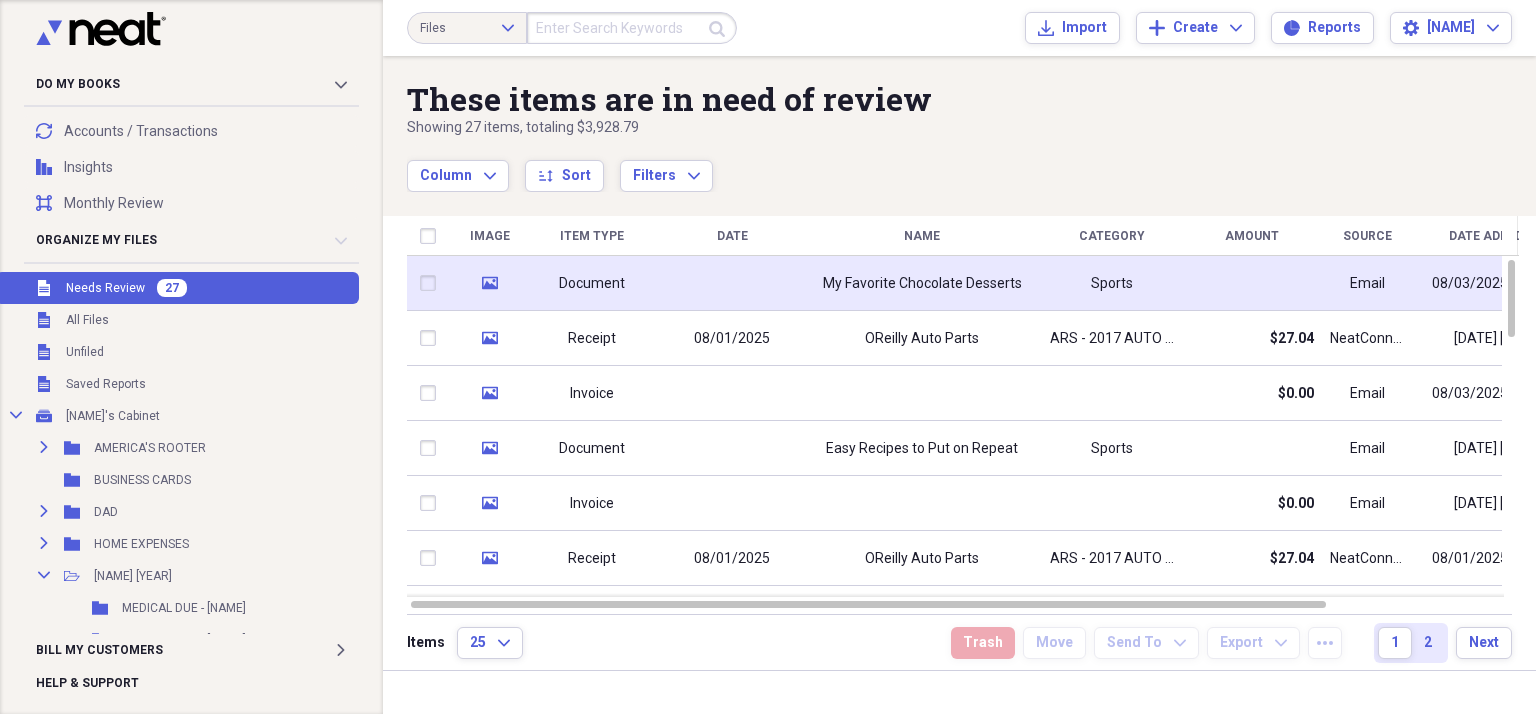 click at bounding box center (732, 283) 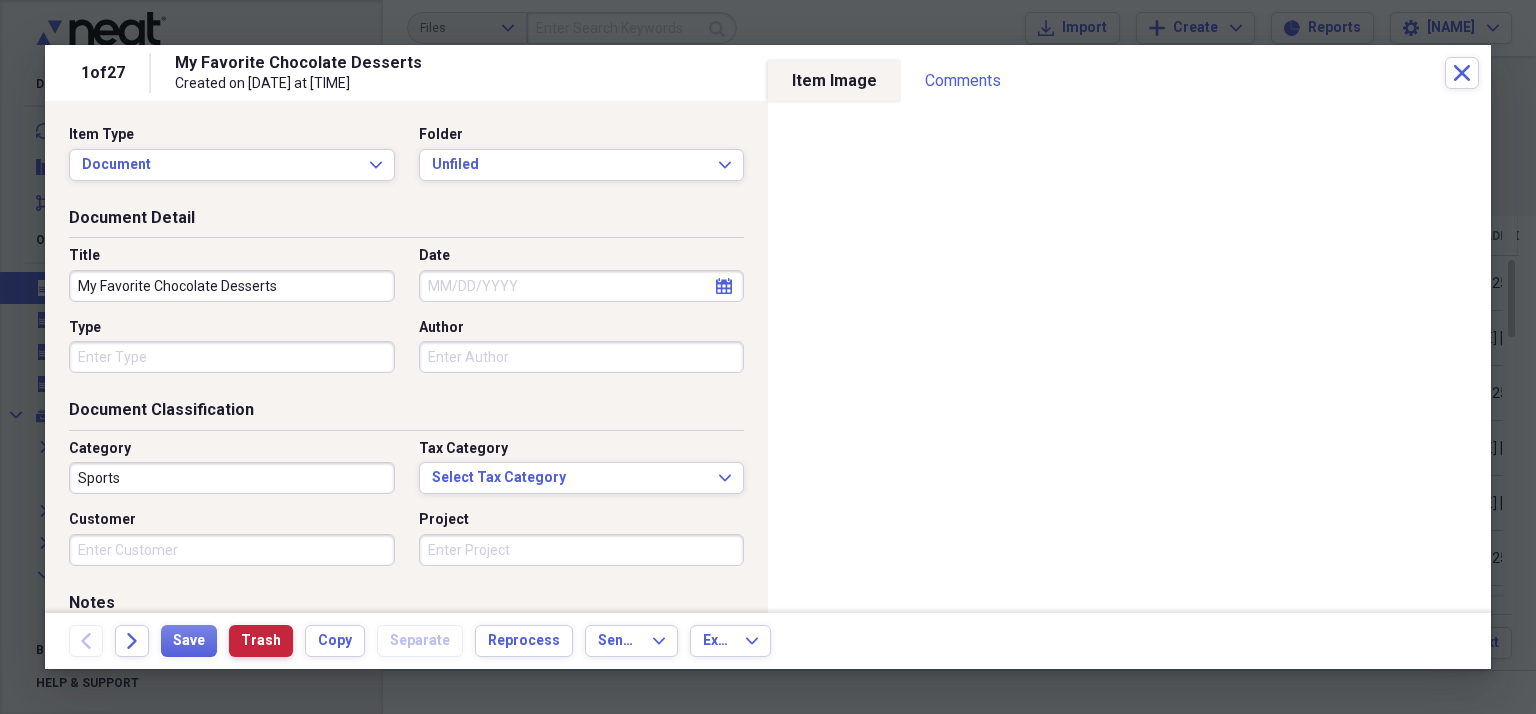 click on "Trash" at bounding box center [261, 641] 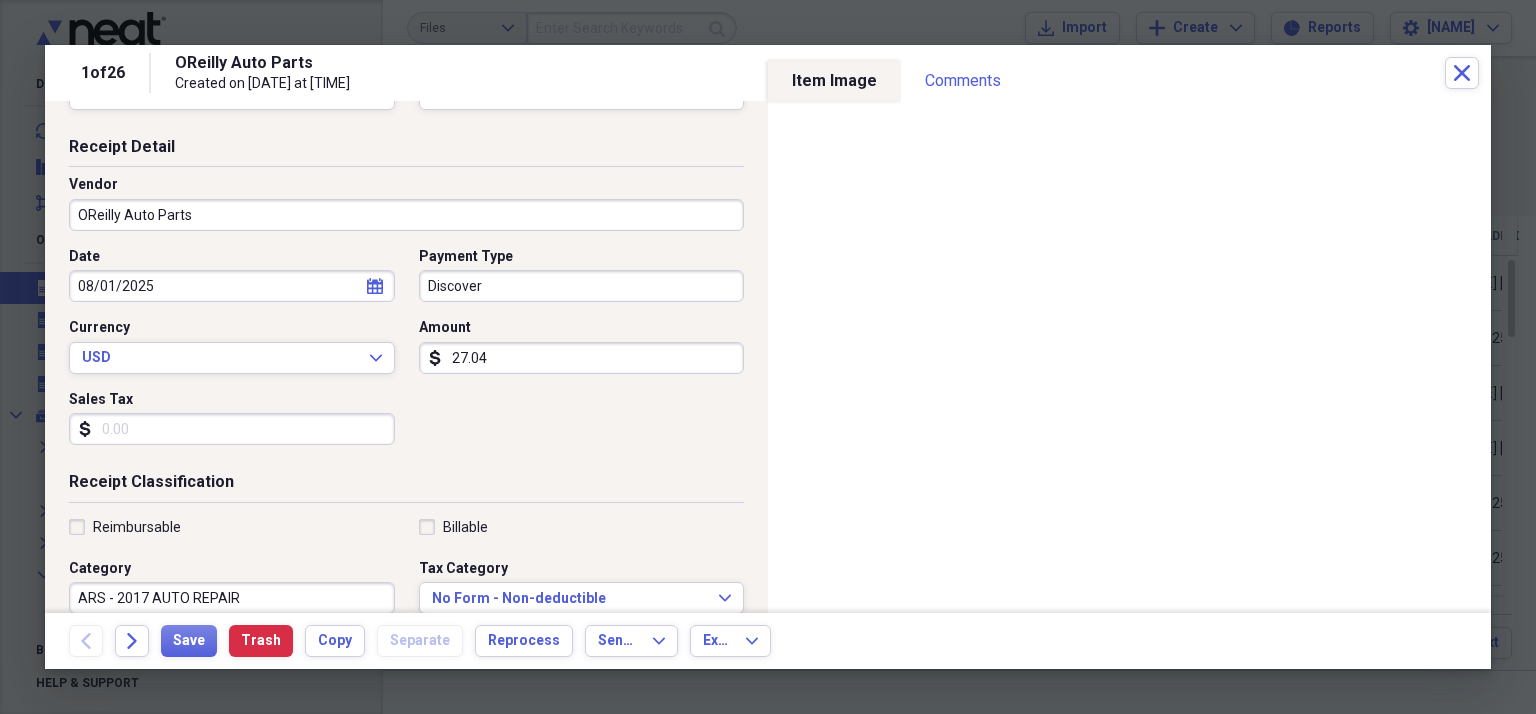 scroll, scrollTop: 100, scrollLeft: 0, axis: vertical 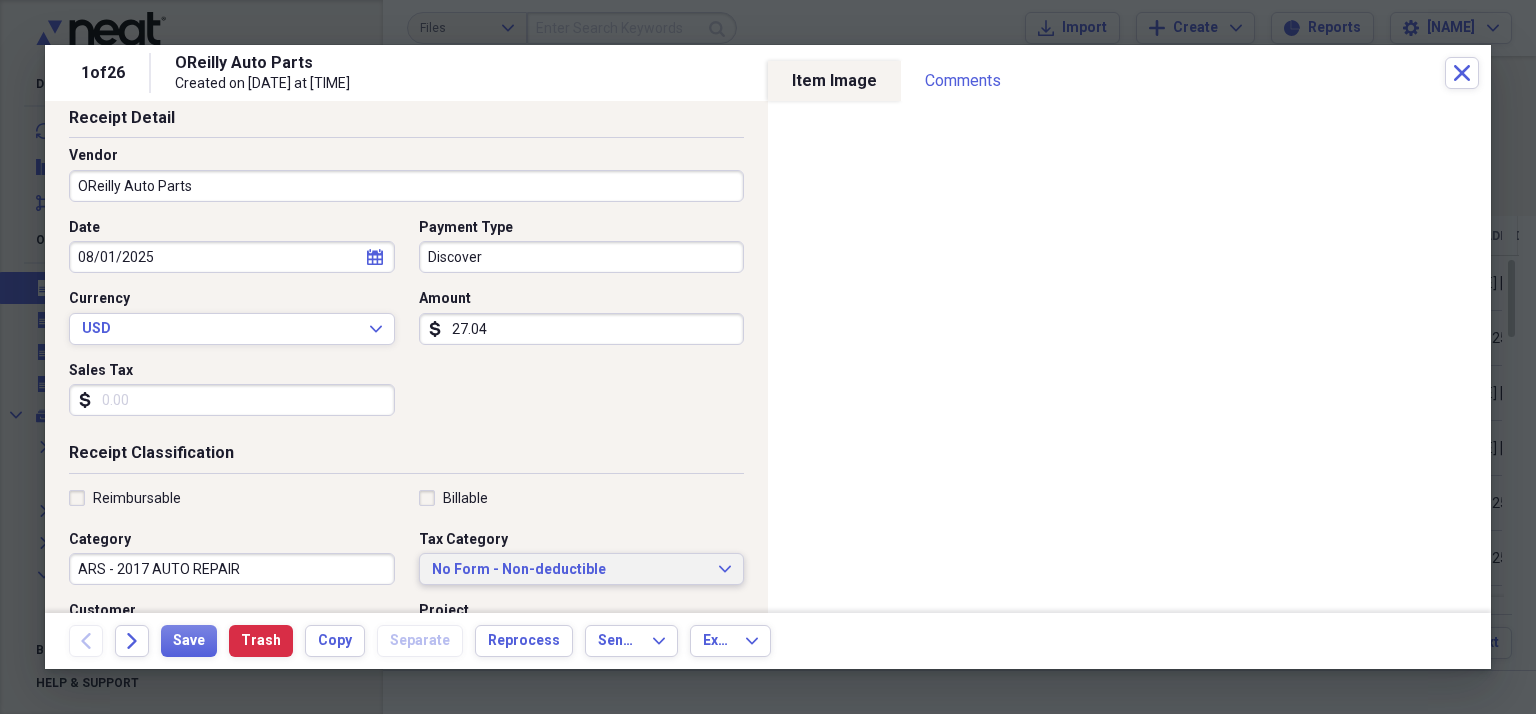 click on "No Form - Non-deductible" at bounding box center [570, 570] 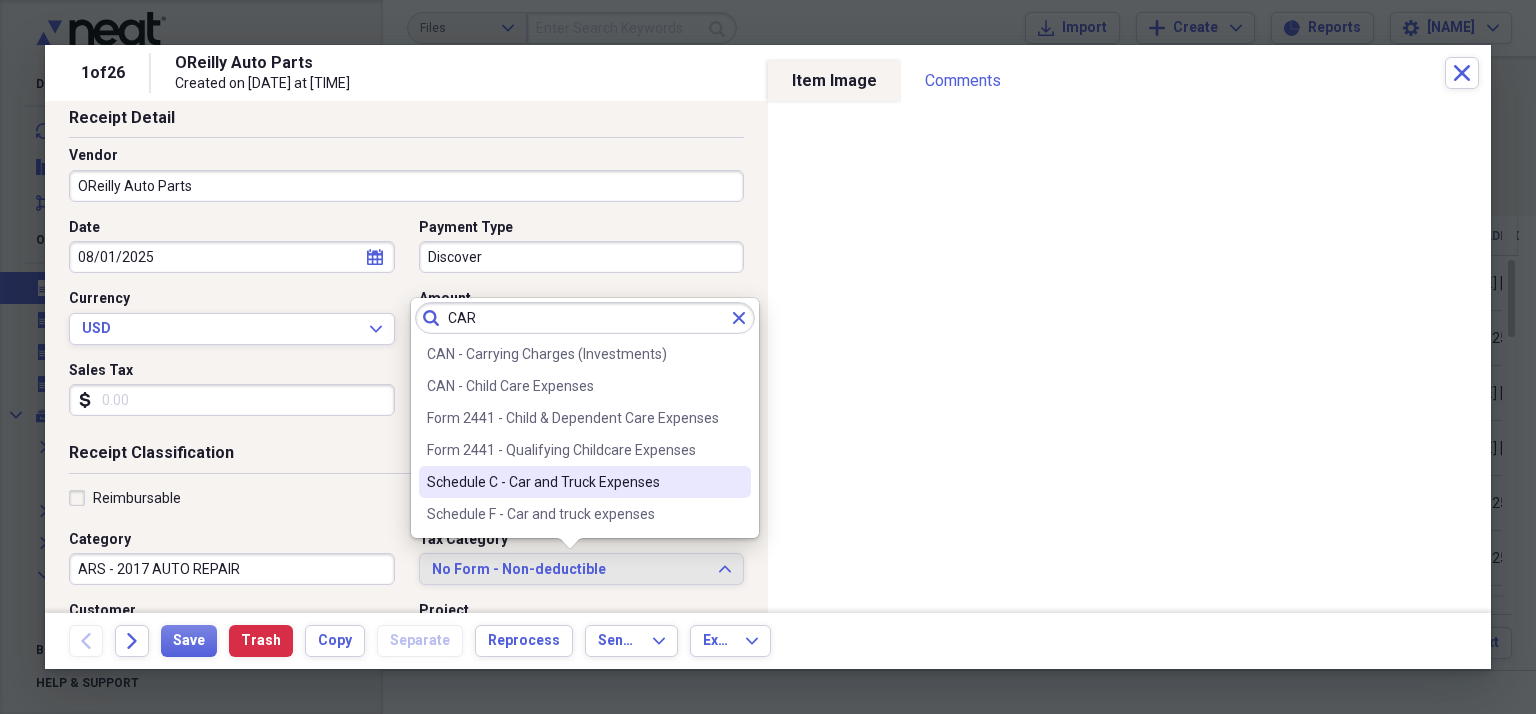 type on "CAR" 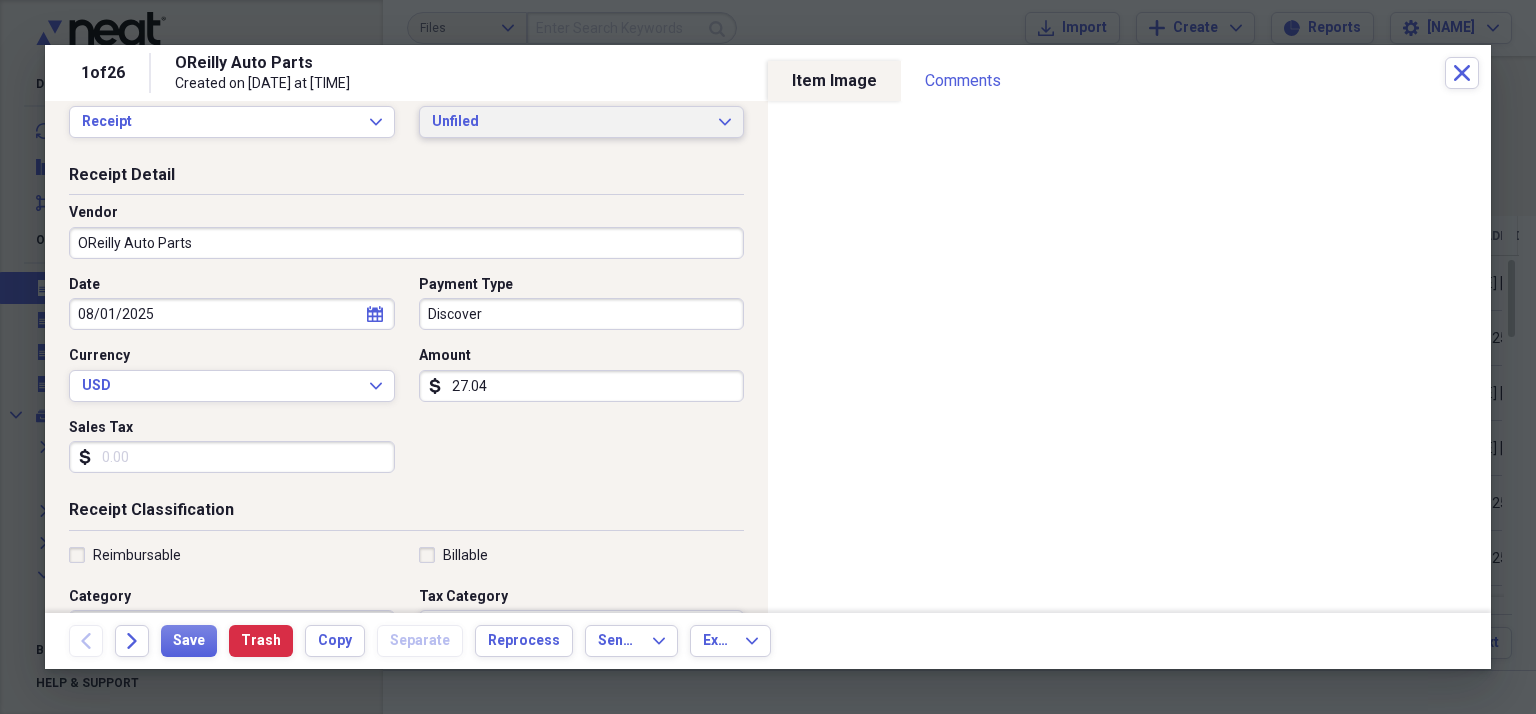 scroll, scrollTop: 0, scrollLeft: 0, axis: both 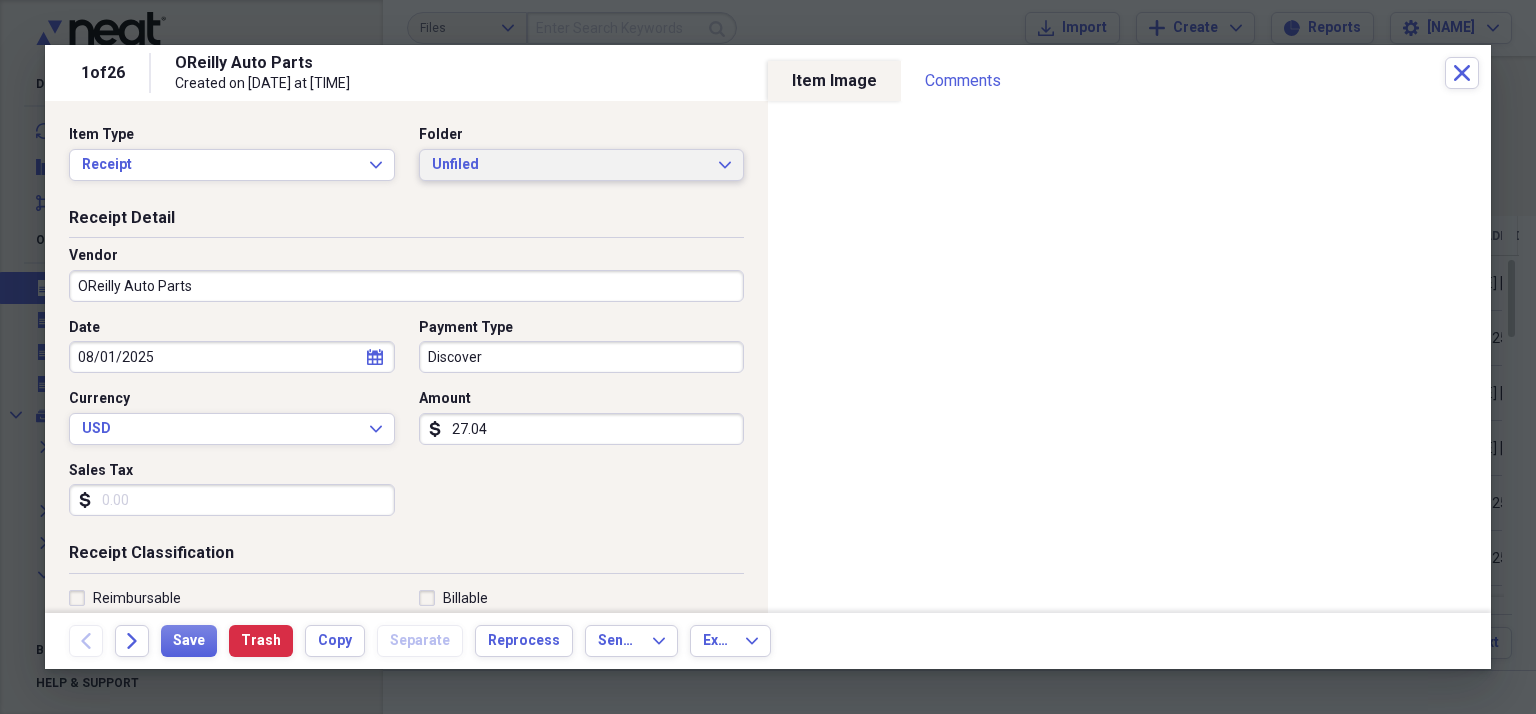 click on "Unfiled" at bounding box center (570, 165) 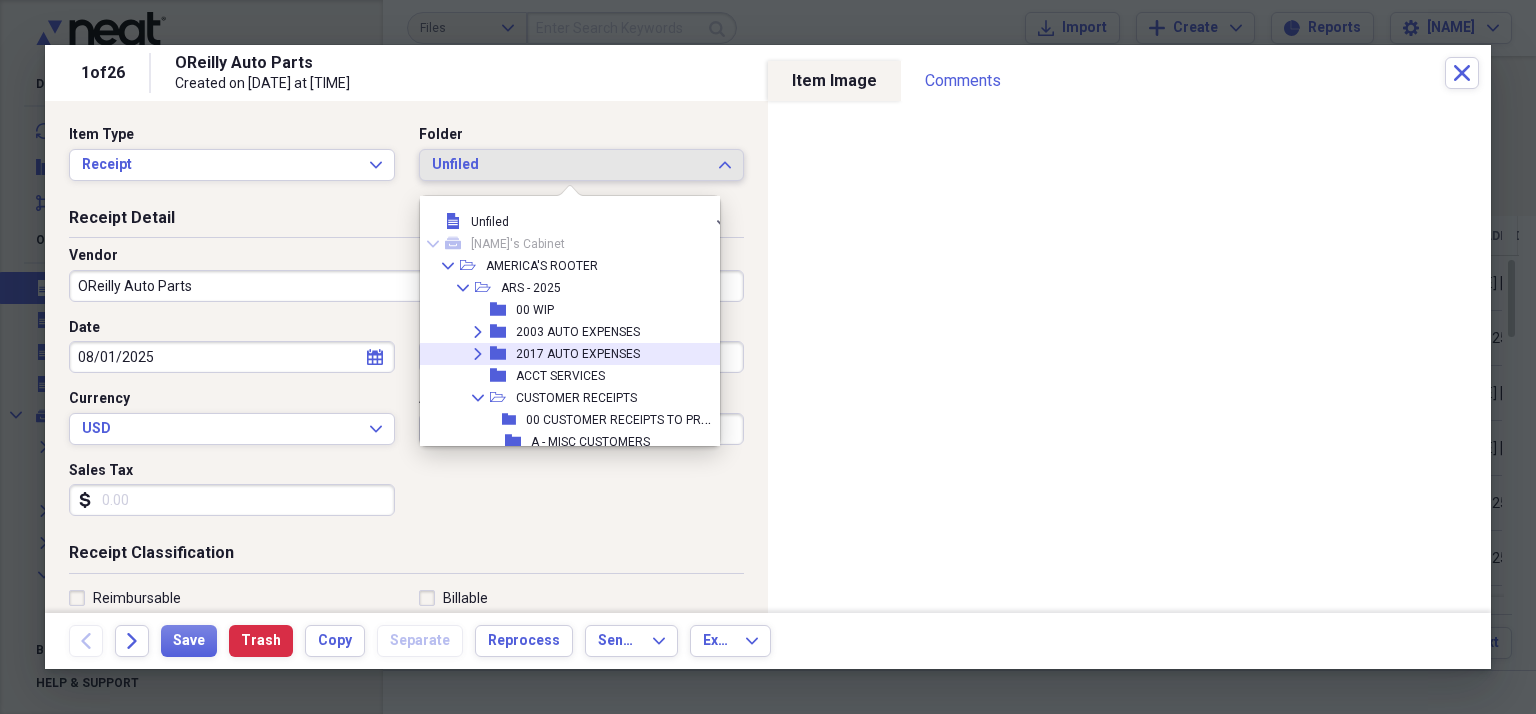 click on "Expand" 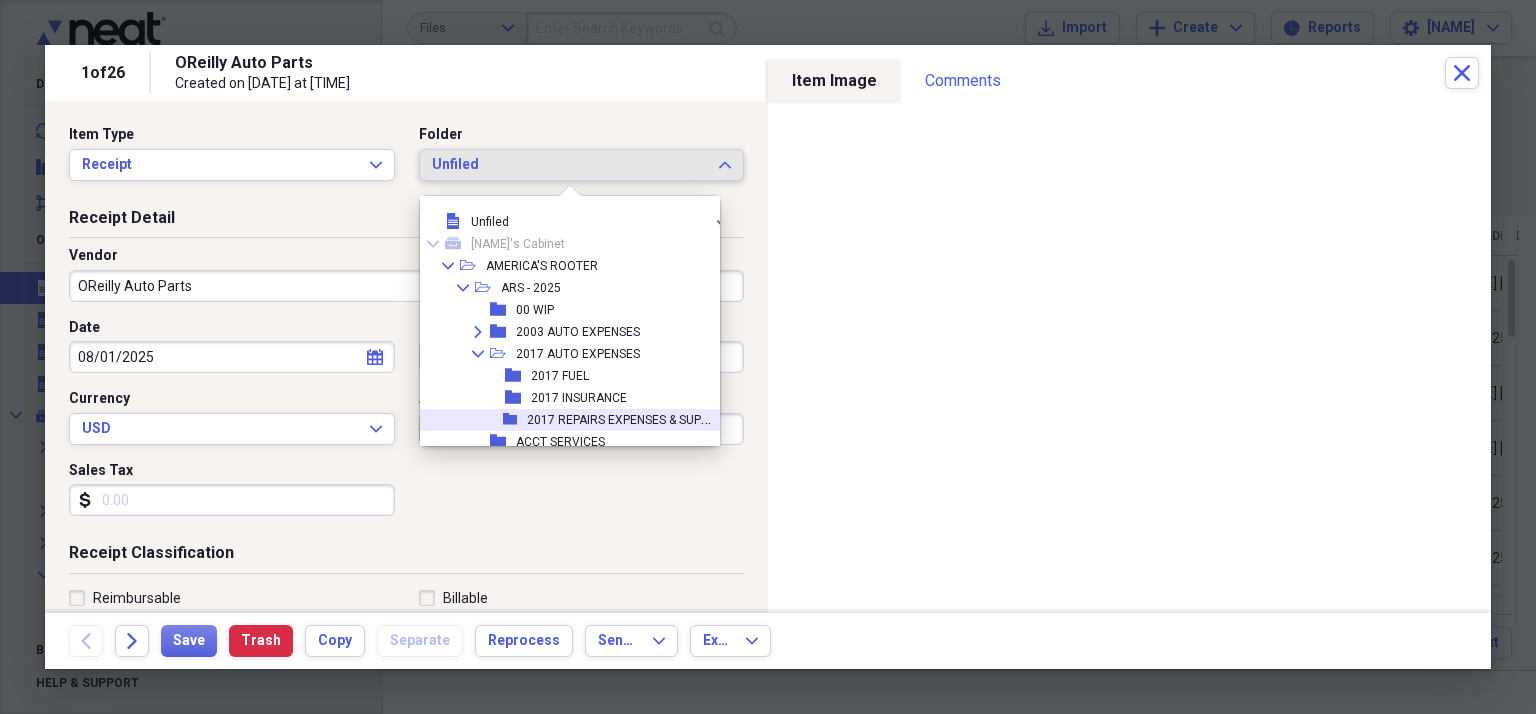 click on "2017 REPAIRS EXPENSES & SUPPLIES" at bounding box center (629, 418) 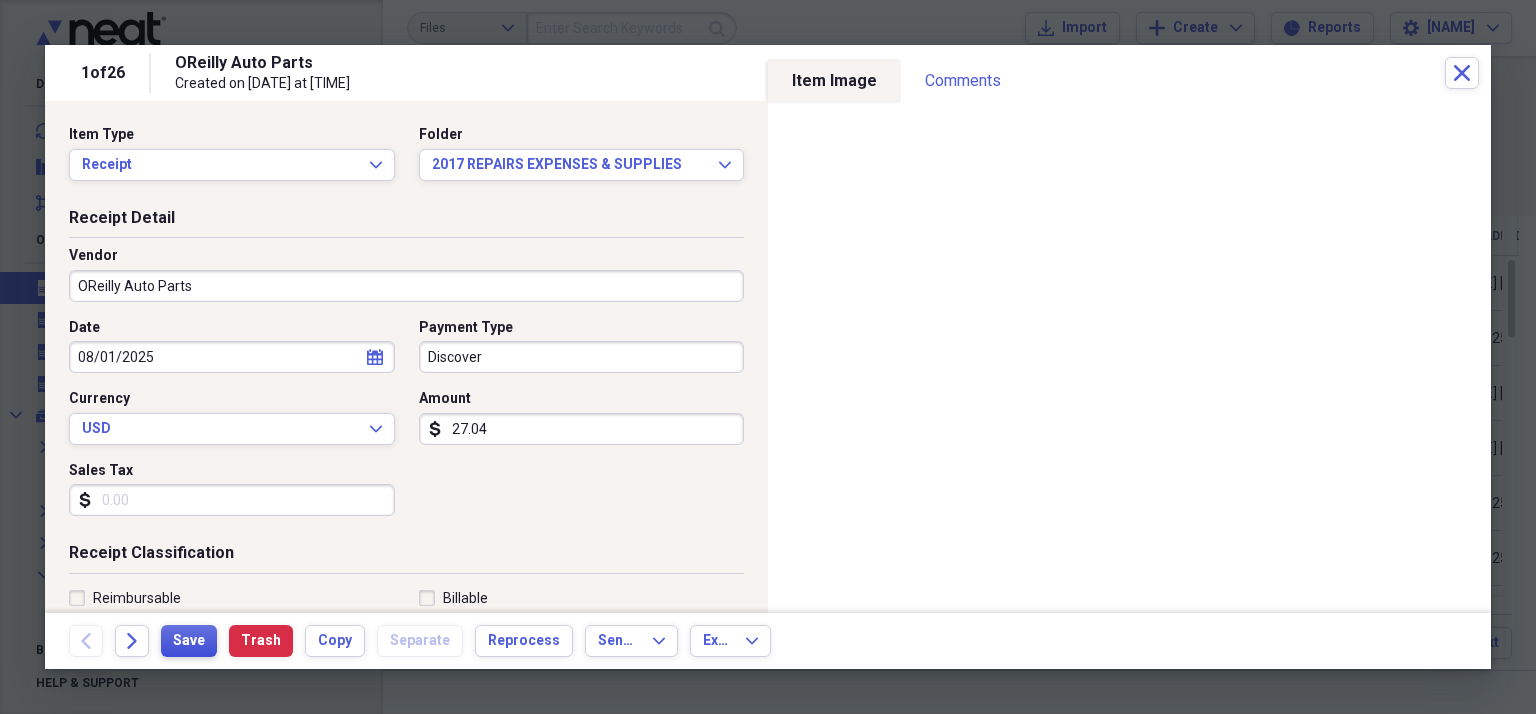 click on "Save" at bounding box center [189, 641] 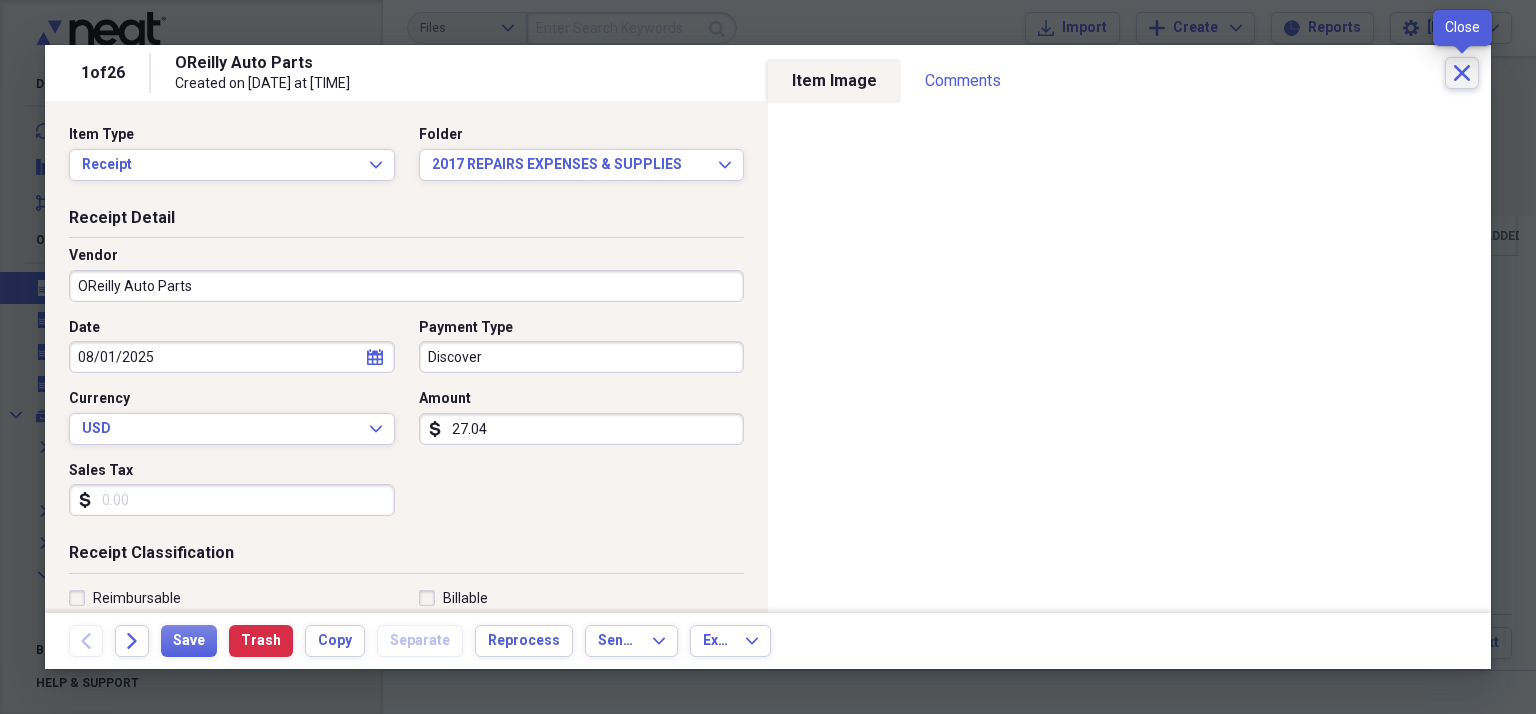 click on "Close" 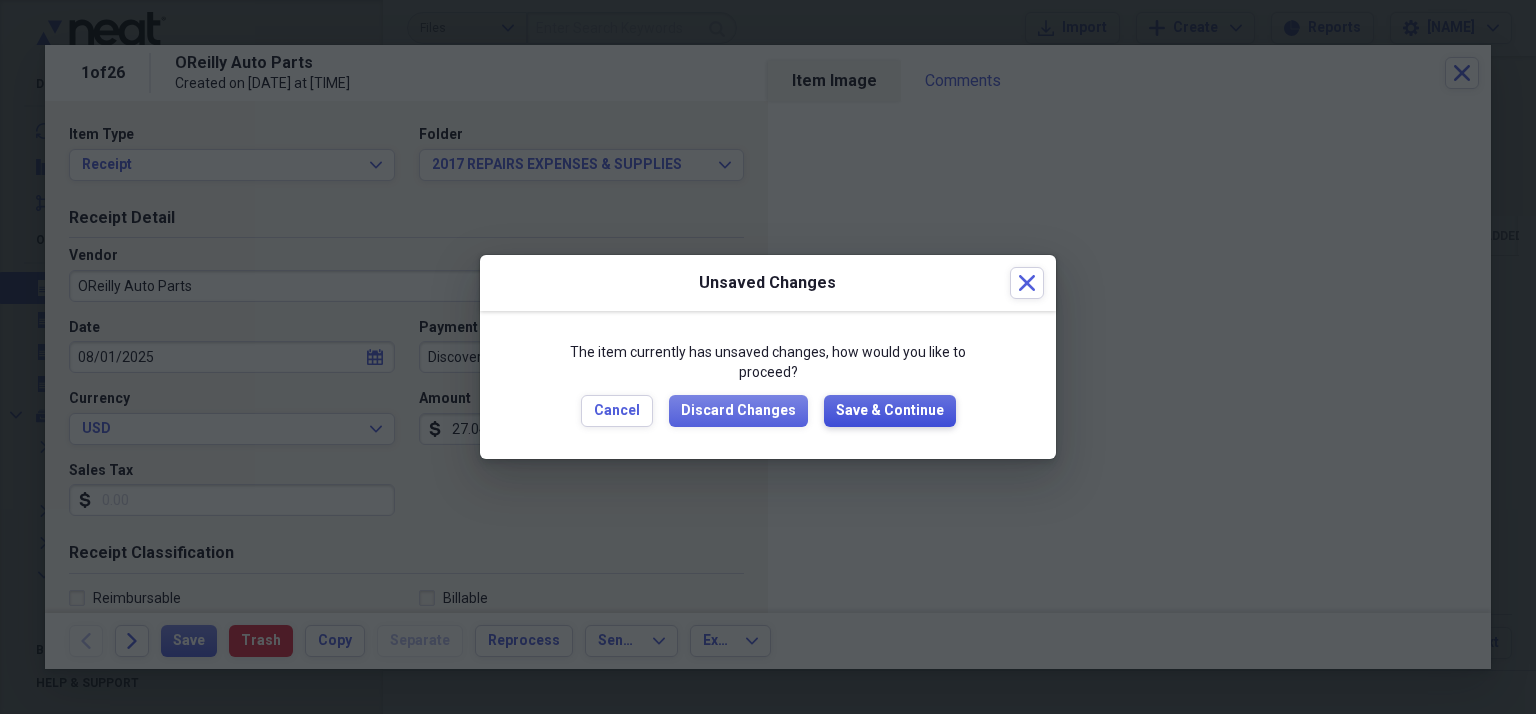 click on "Save & Continue" at bounding box center (890, 411) 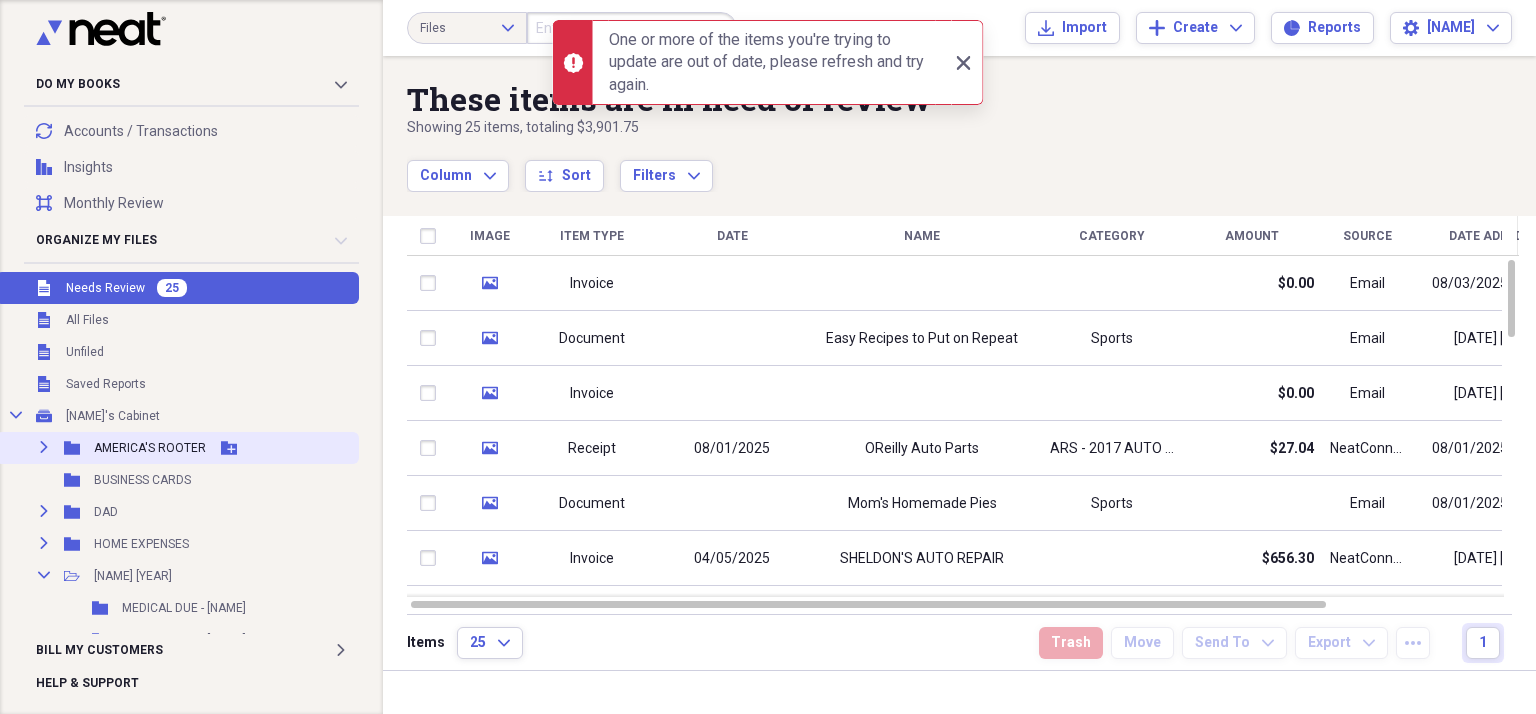 click on "Expand" 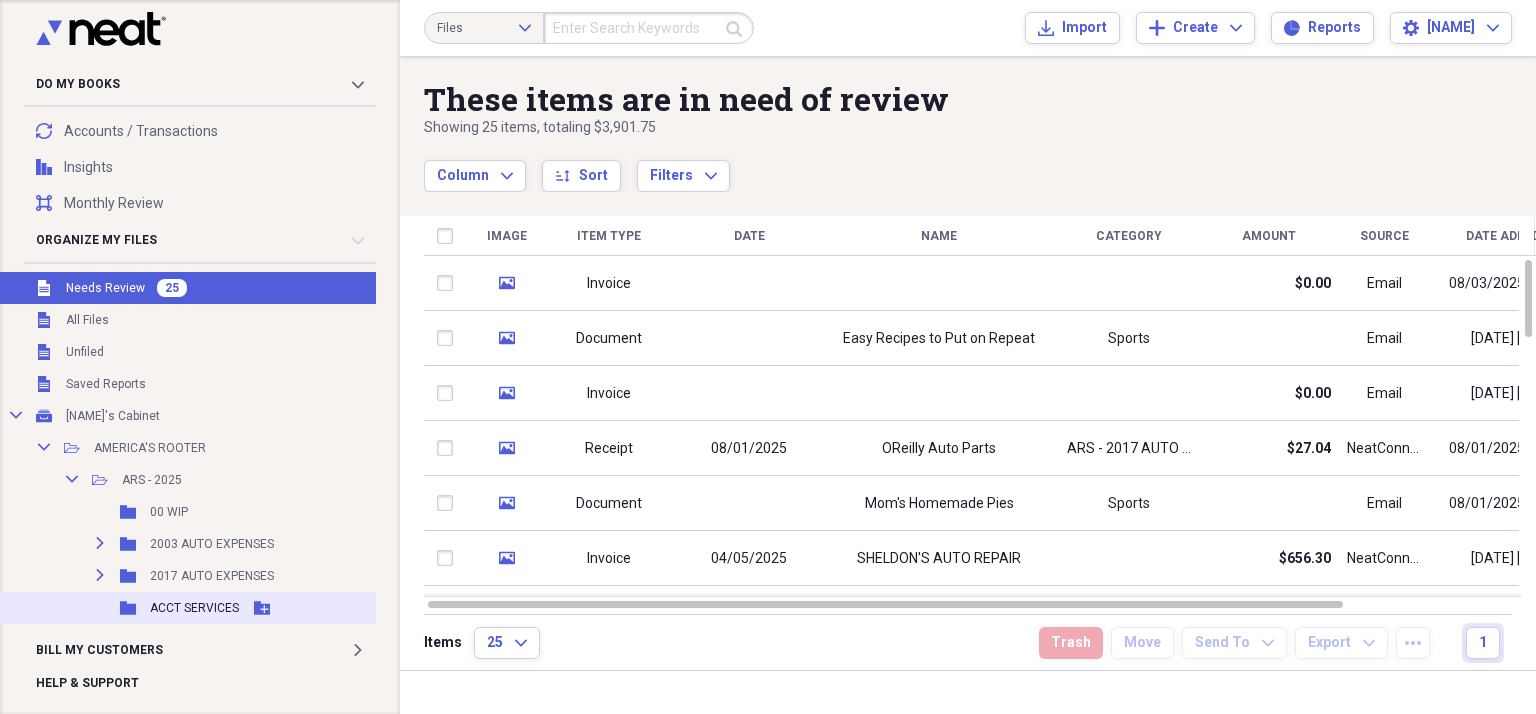 scroll, scrollTop: 100, scrollLeft: 0, axis: vertical 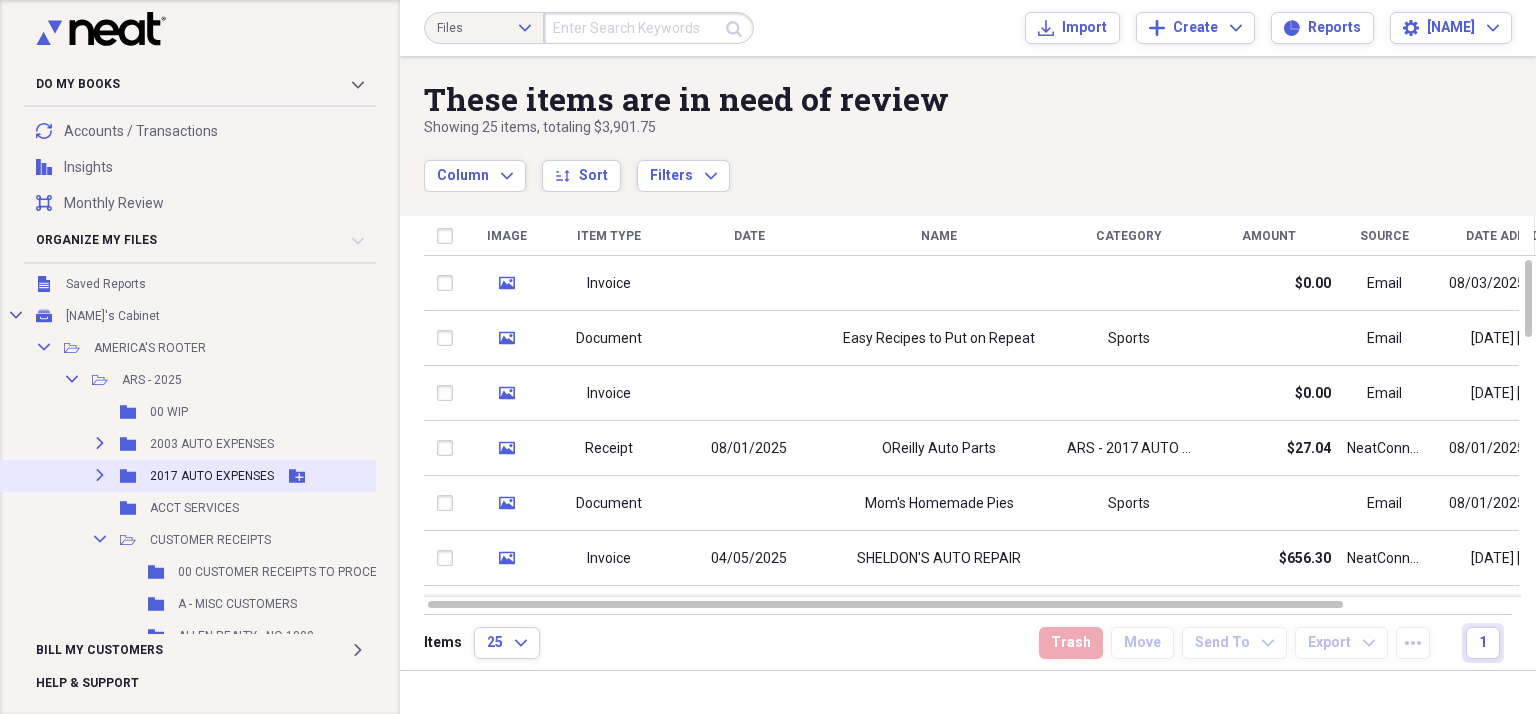 click on "Expand" 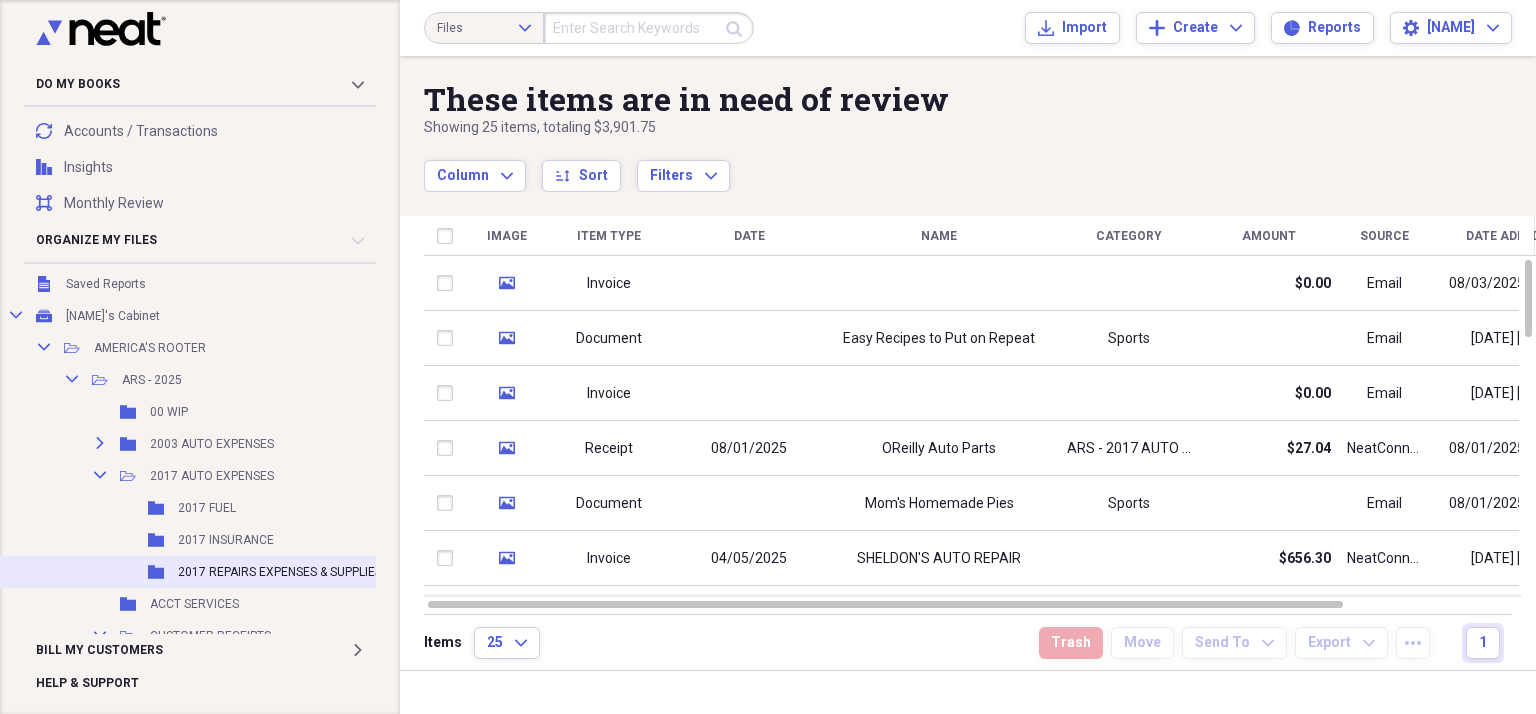 click on "2017 REPAIRS EXPENSES & SUPPLIES" at bounding box center [280, 572] 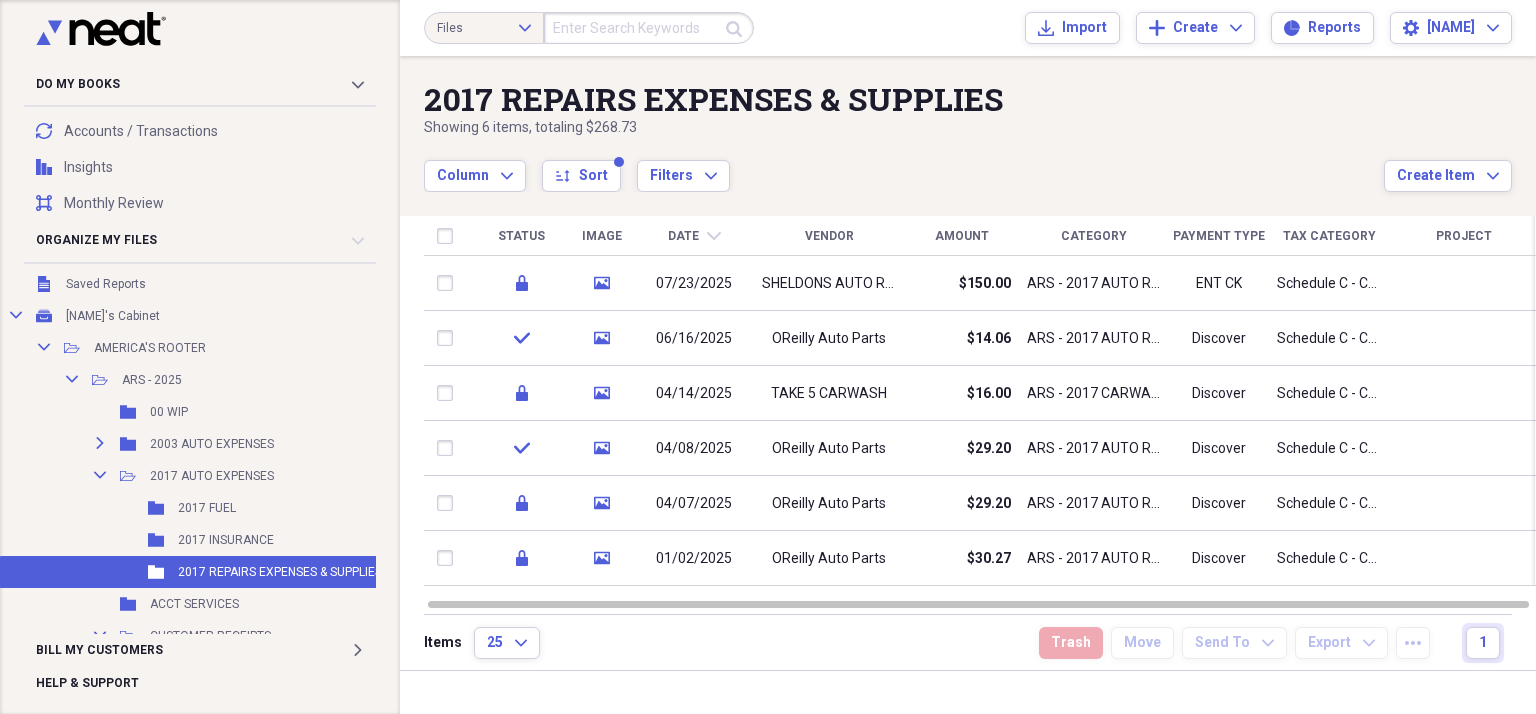 click on "Date" at bounding box center (683, 236) 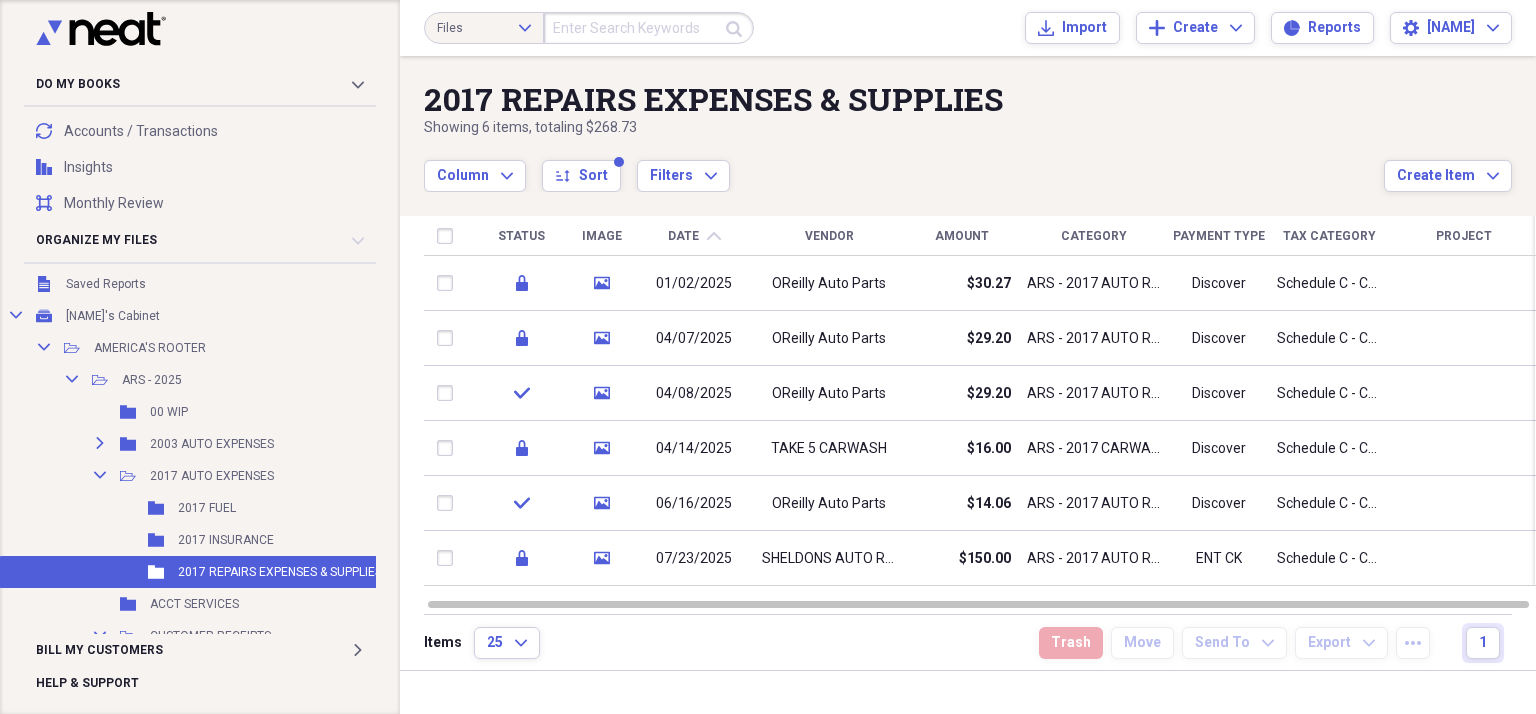 click on "Date chevron-up" at bounding box center [694, 236] 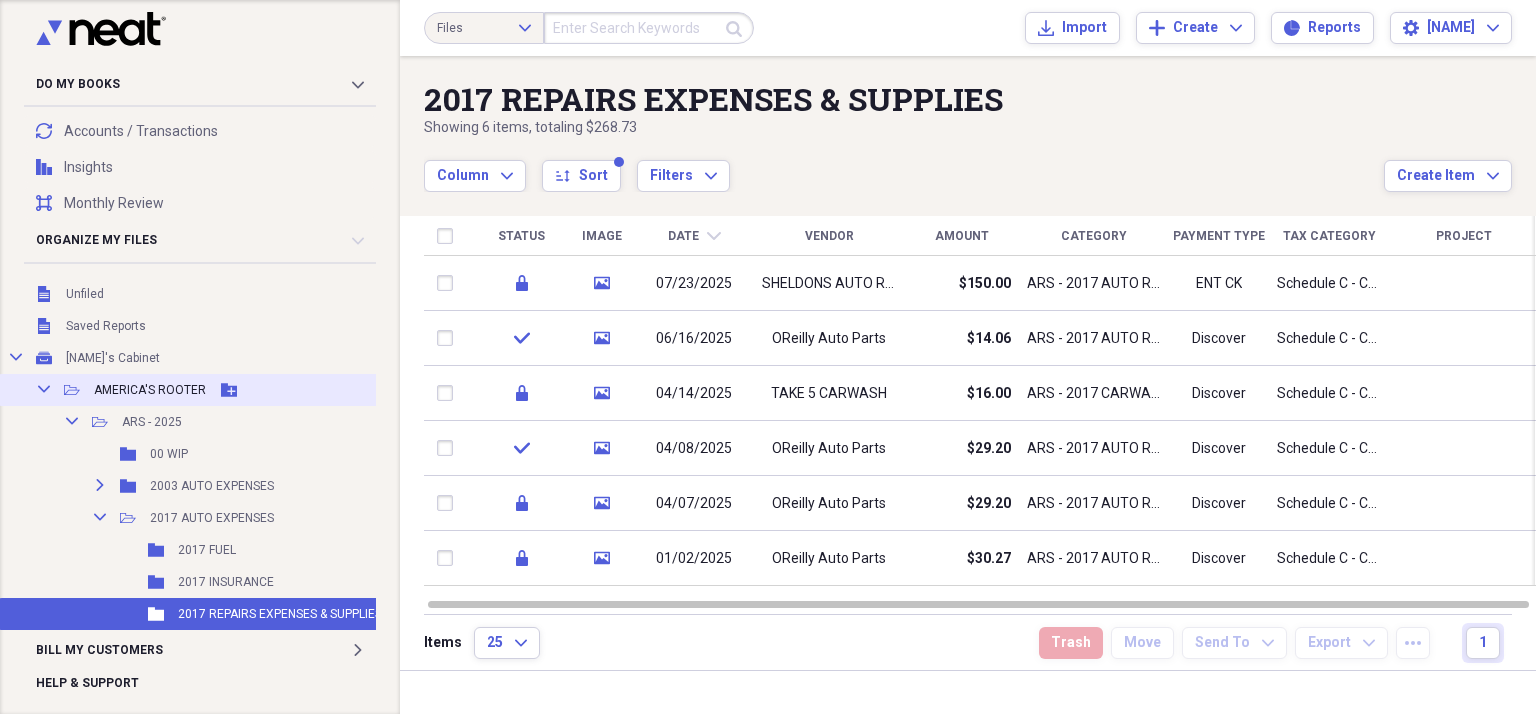 scroll, scrollTop: 0, scrollLeft: 0, axis: both 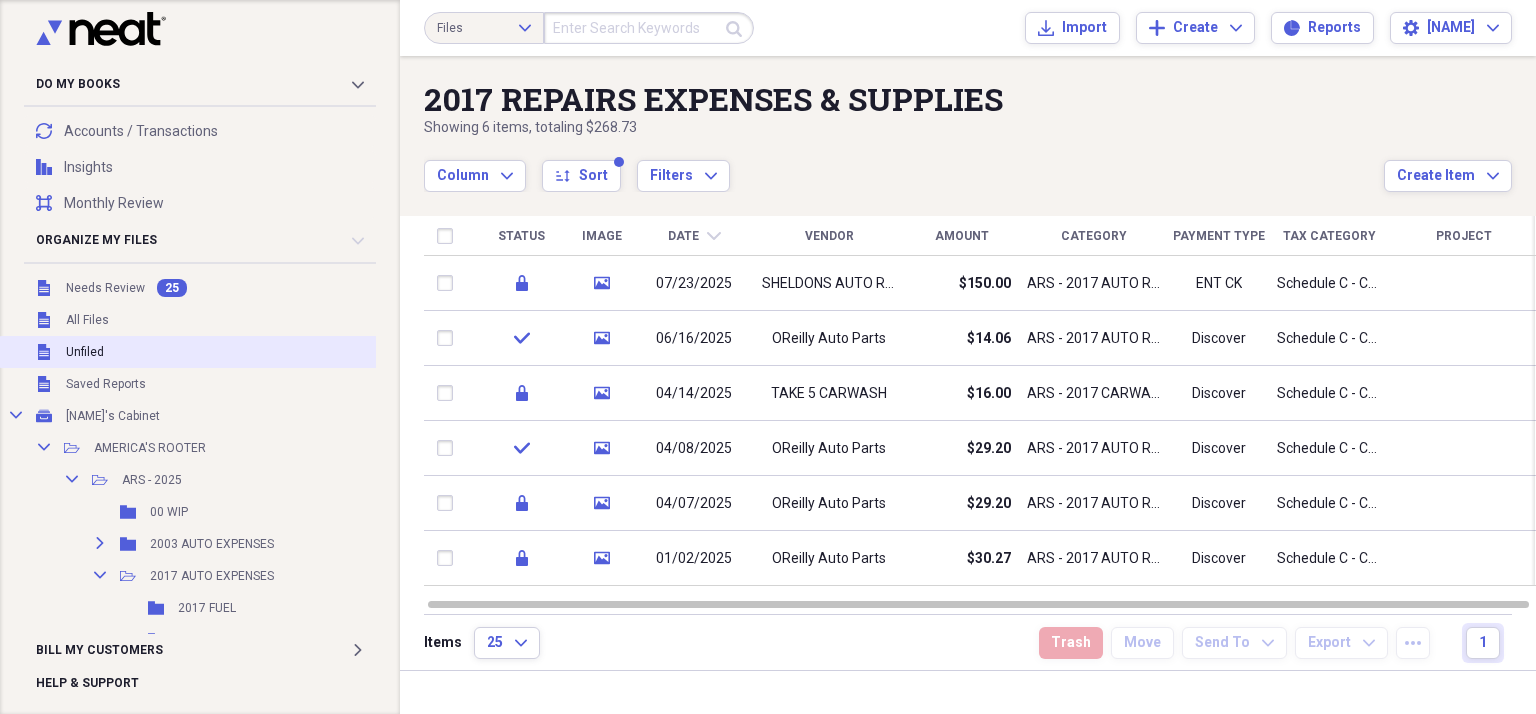 click on "Unfiled Unfiled" at bounding box center (292, 352) 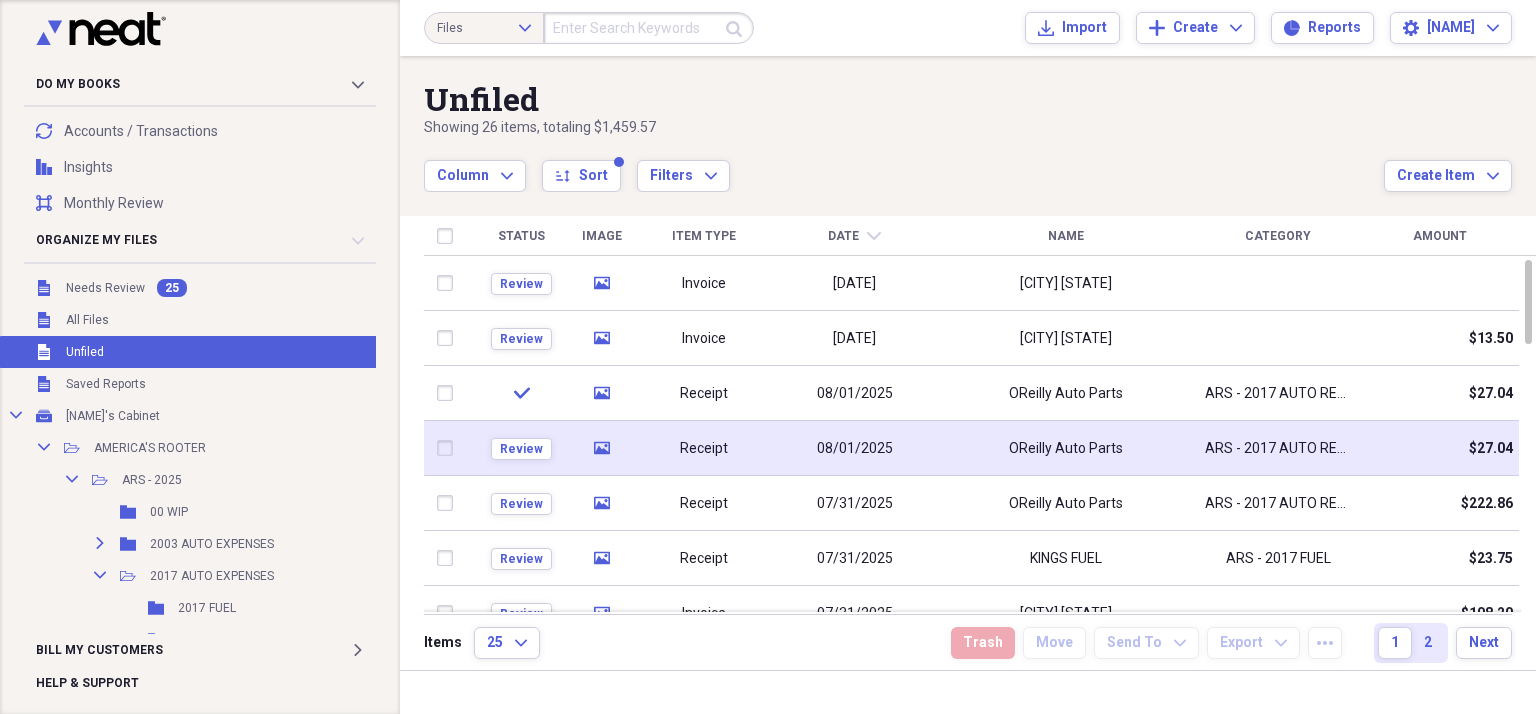 click on "OReilly Auto Parts" at bounding box center [1066, 448] 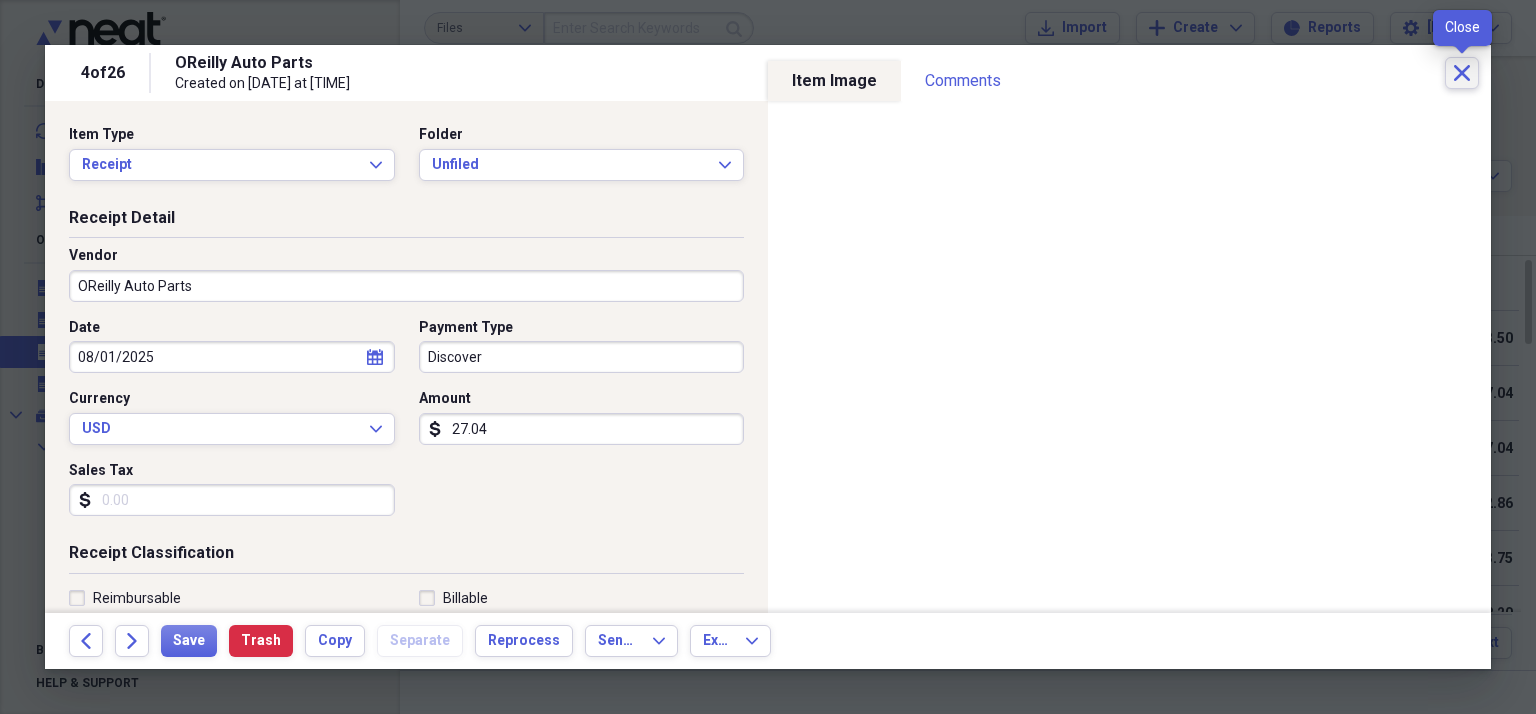 click on "Close" at bounding box center (1462, 73) 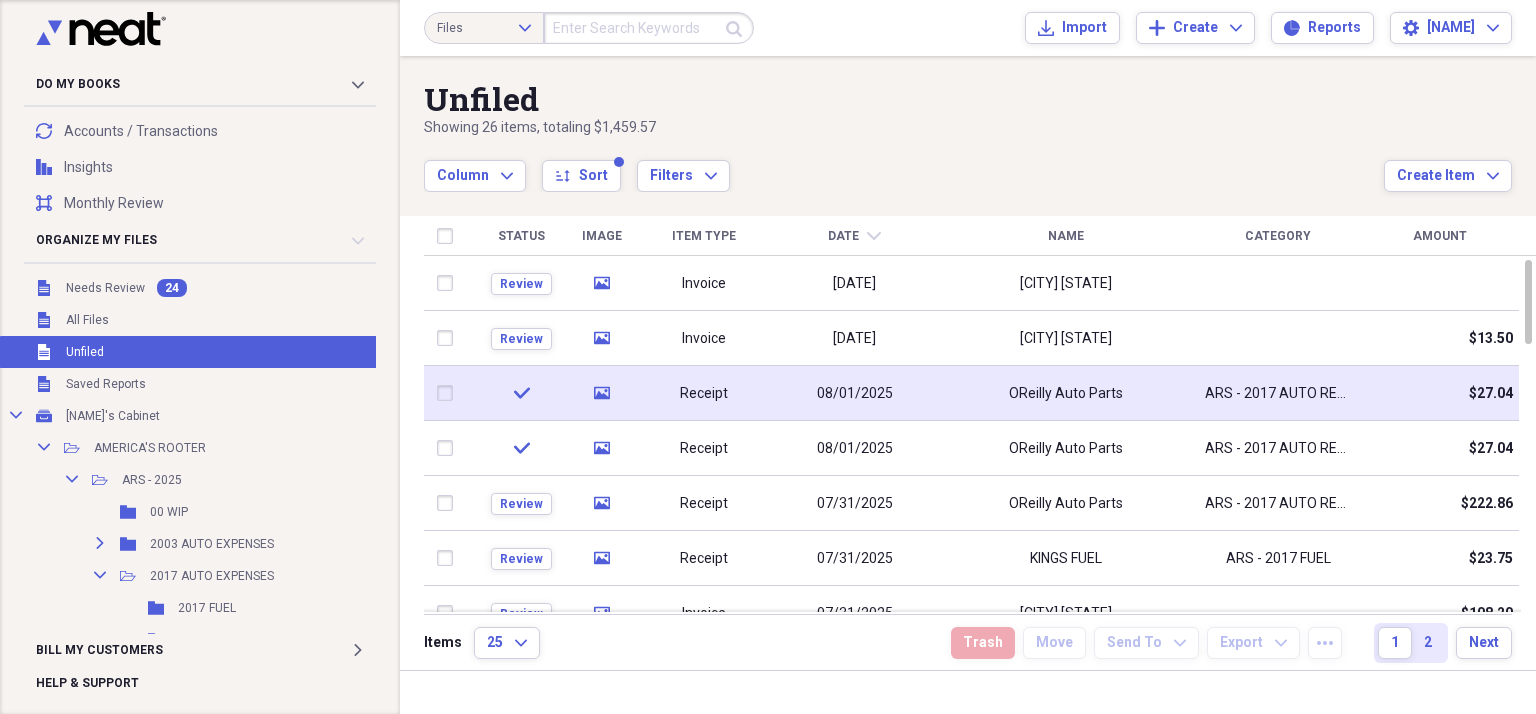 click on "OReilly Auto Parts" at bounding box center [1066, 393] 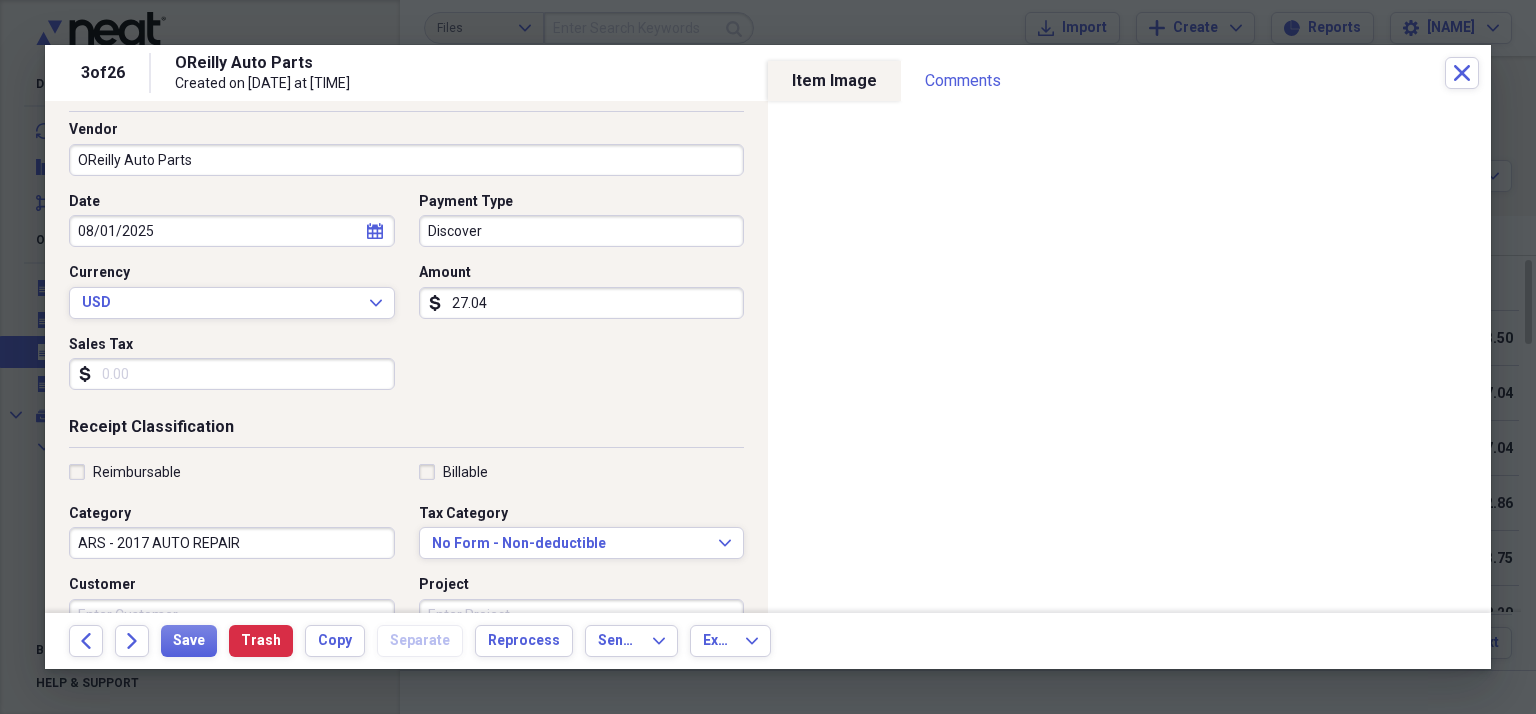 scroll, scrollTop: 200, scrollLeft: 0, axis: vertical 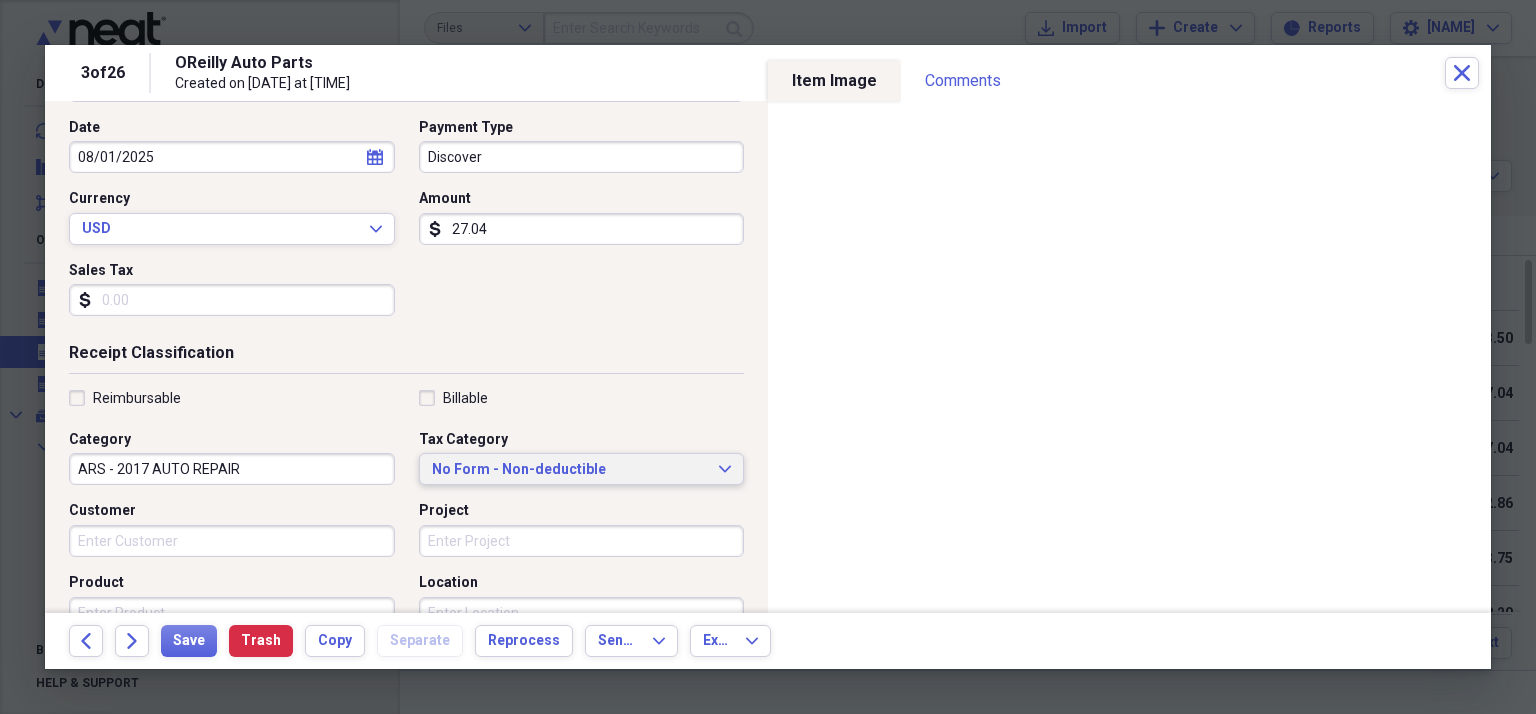 click on "No Form - Non-deductible" at bounding box center [570, 470] 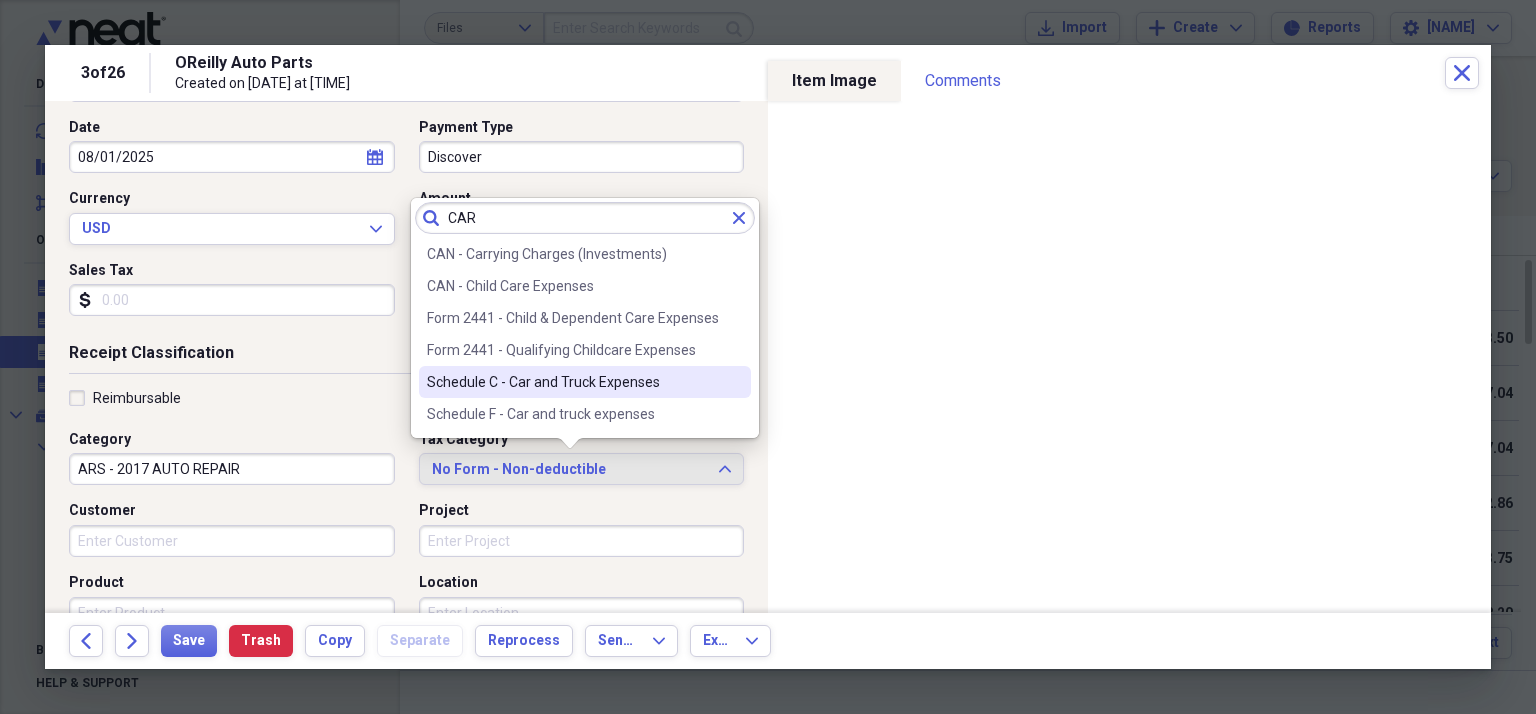 type on "CAR" 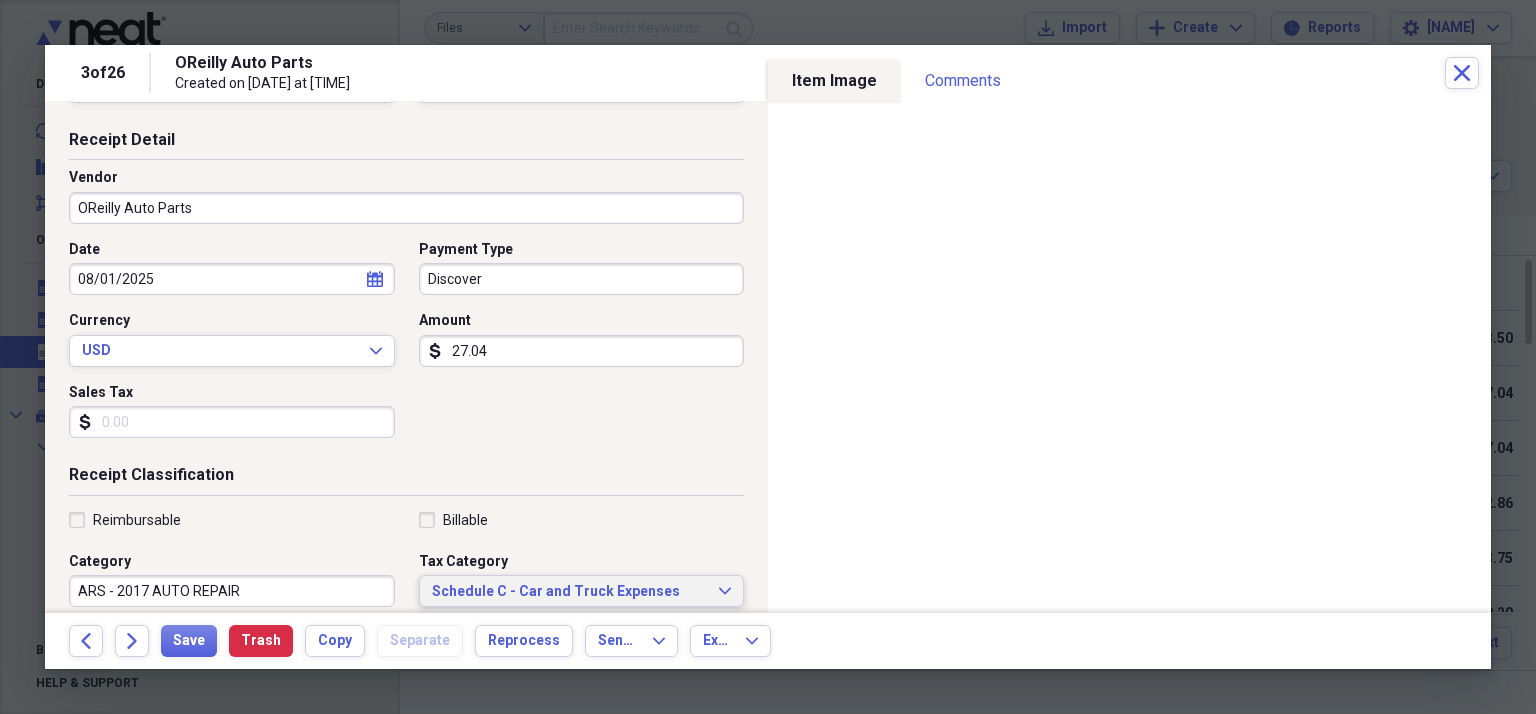 scroll, scrollTop: 0, scrollLeft: 0, axis: both 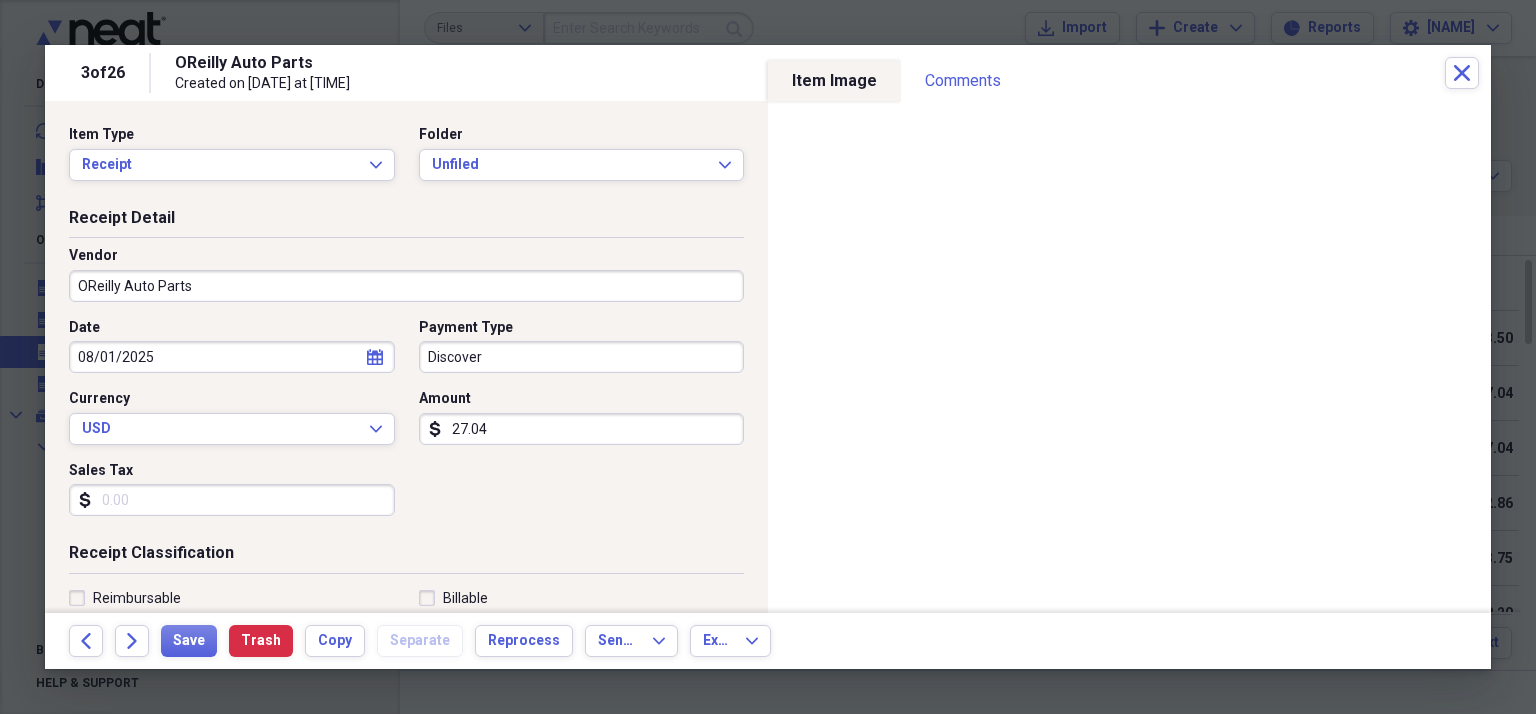 click on "Folder" at bounding box center (582, 135) 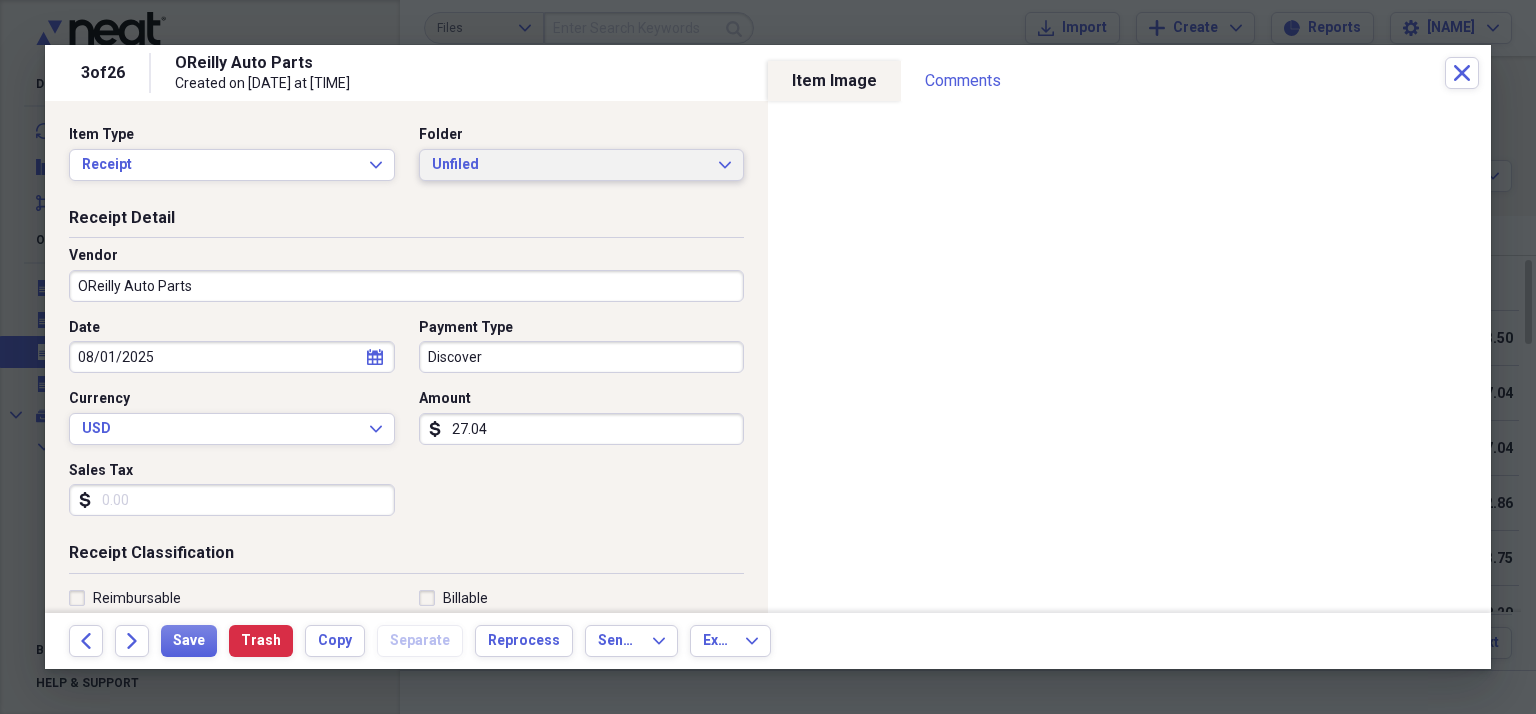 click on "Unfiled" at bounding box center (570, 165) 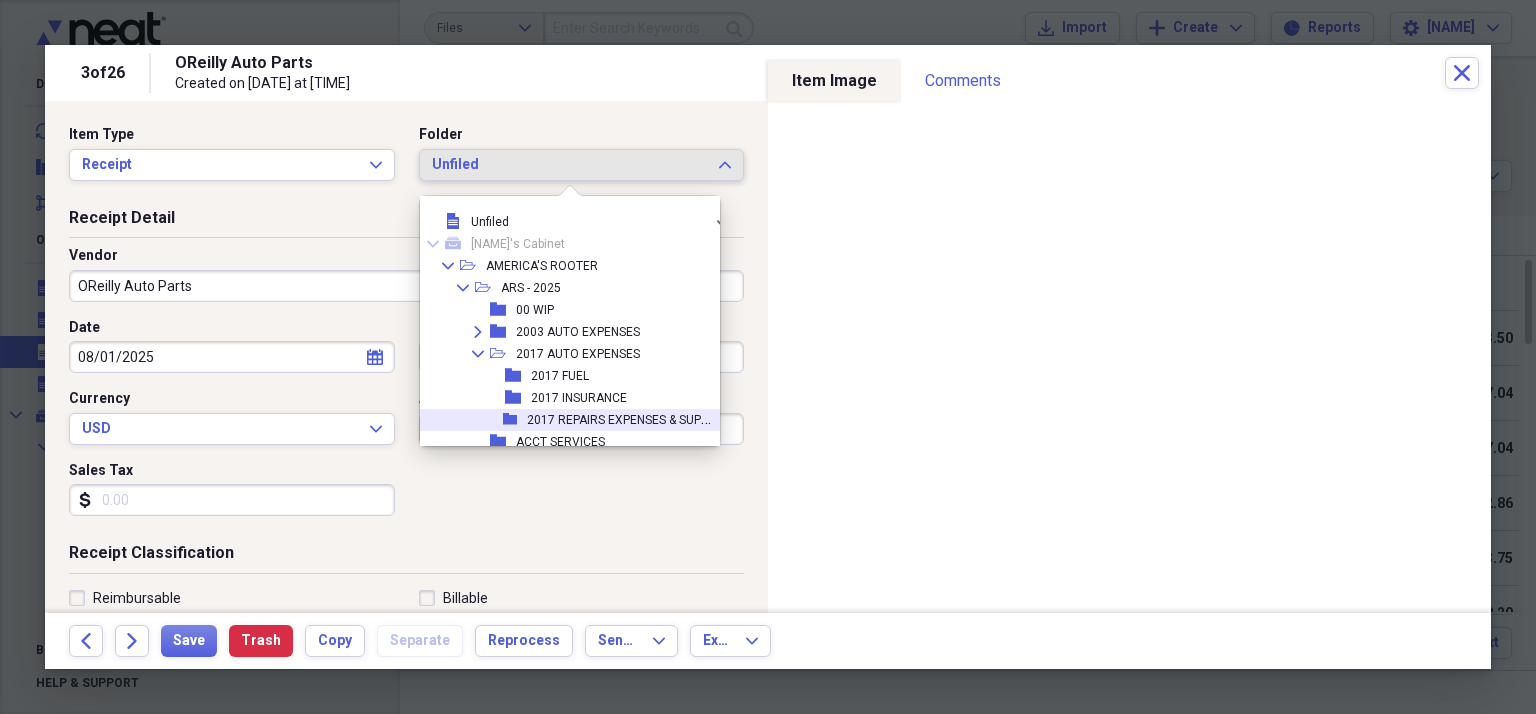 click on "2017 REPAIRS EXPENSES & SUPPLIES" at bounding box center [629, 418] 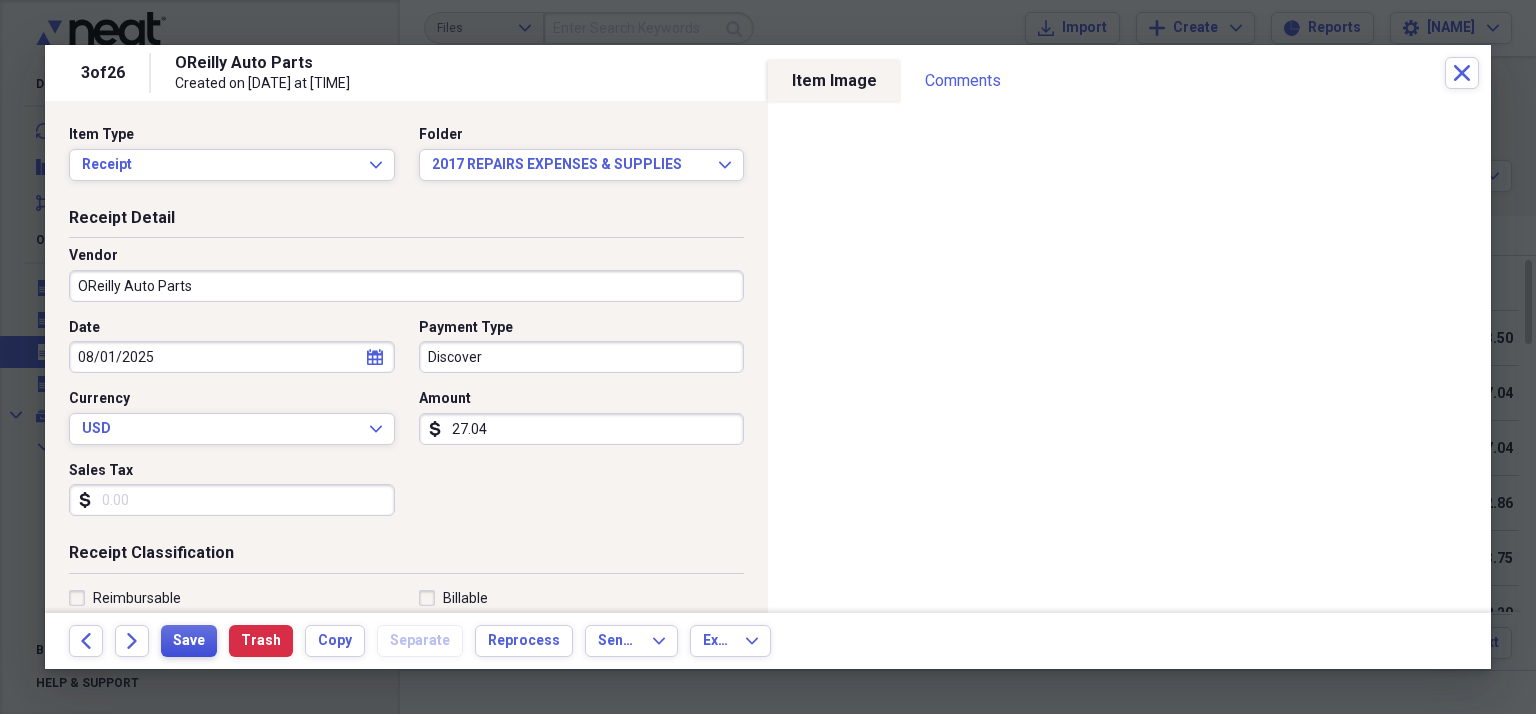 click on "Save" at bounding box center (189, 641) 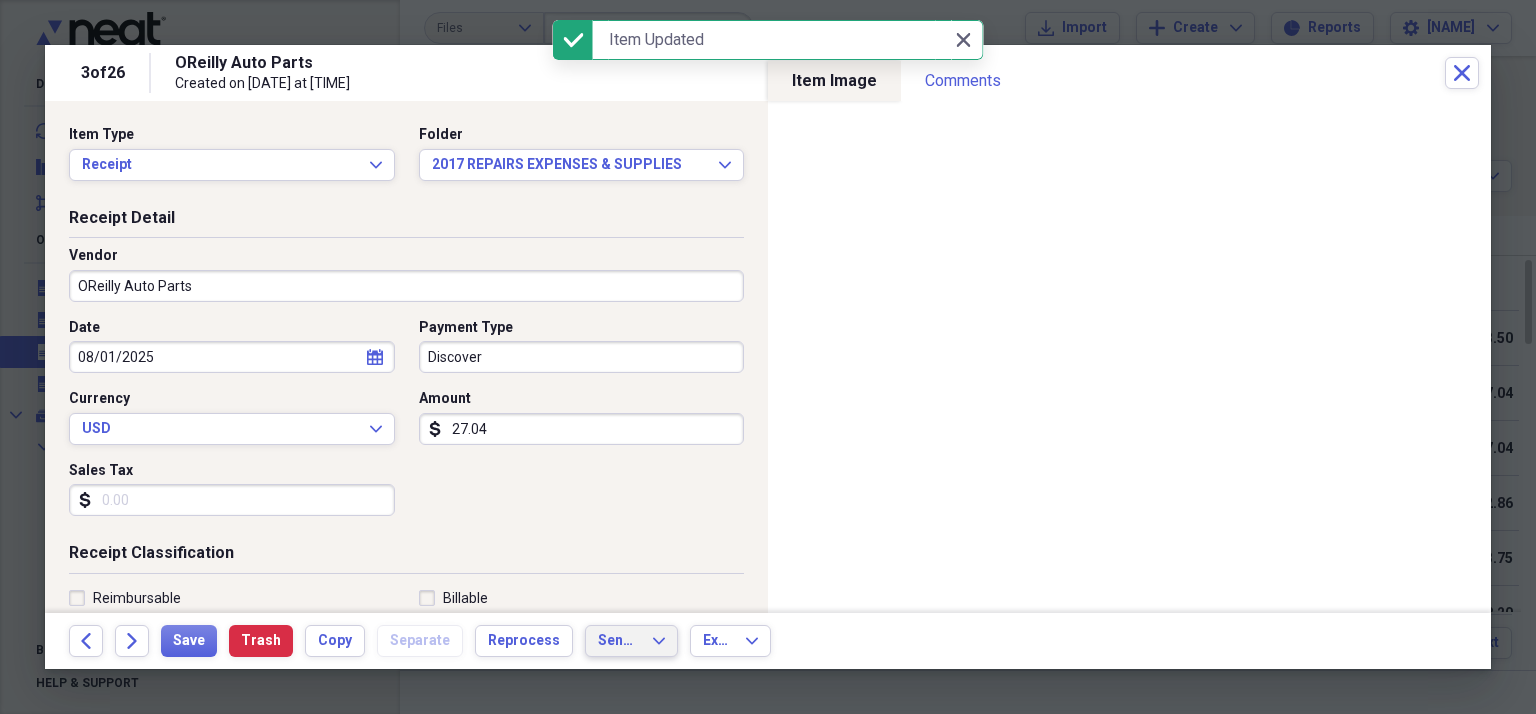 click on "Expand" 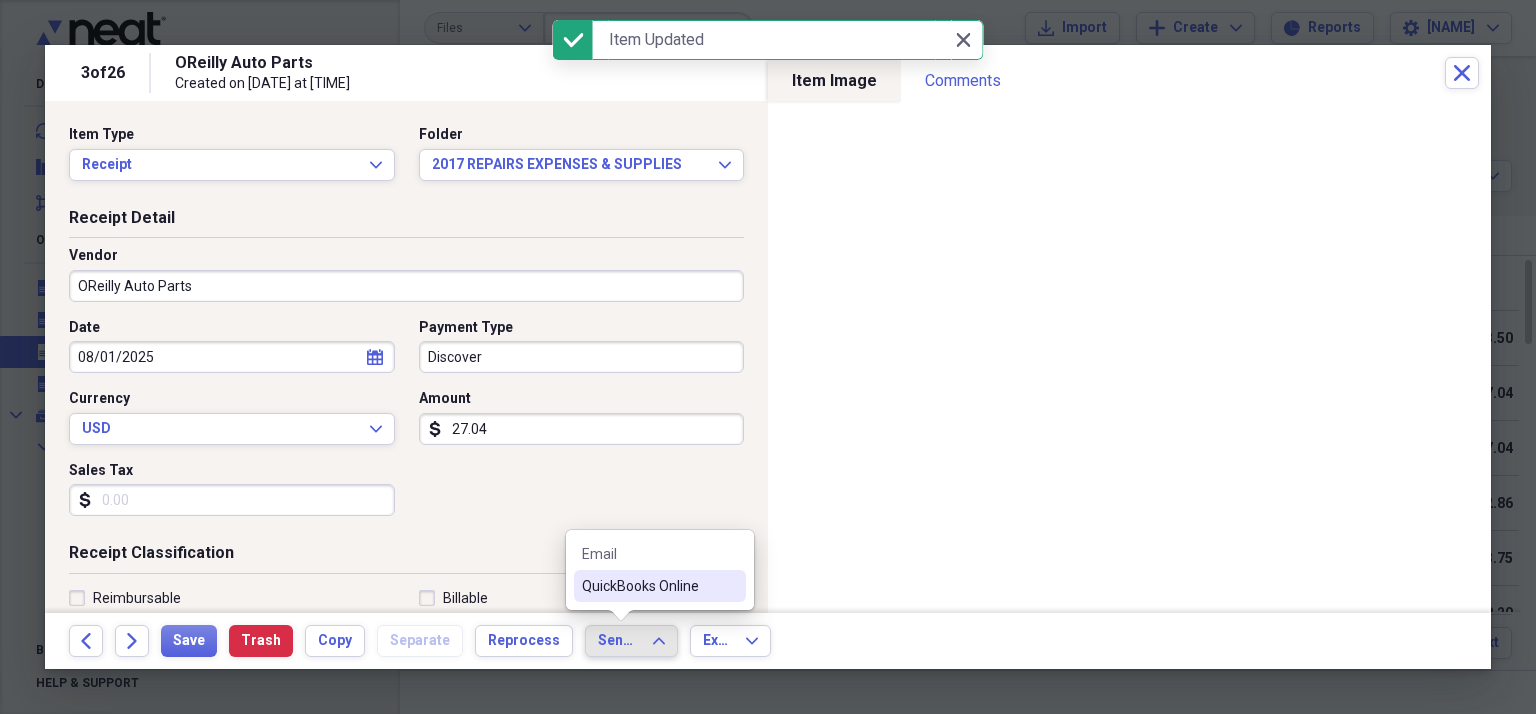 click on "QuickBooks Online" at bounding box center (648, 586) 